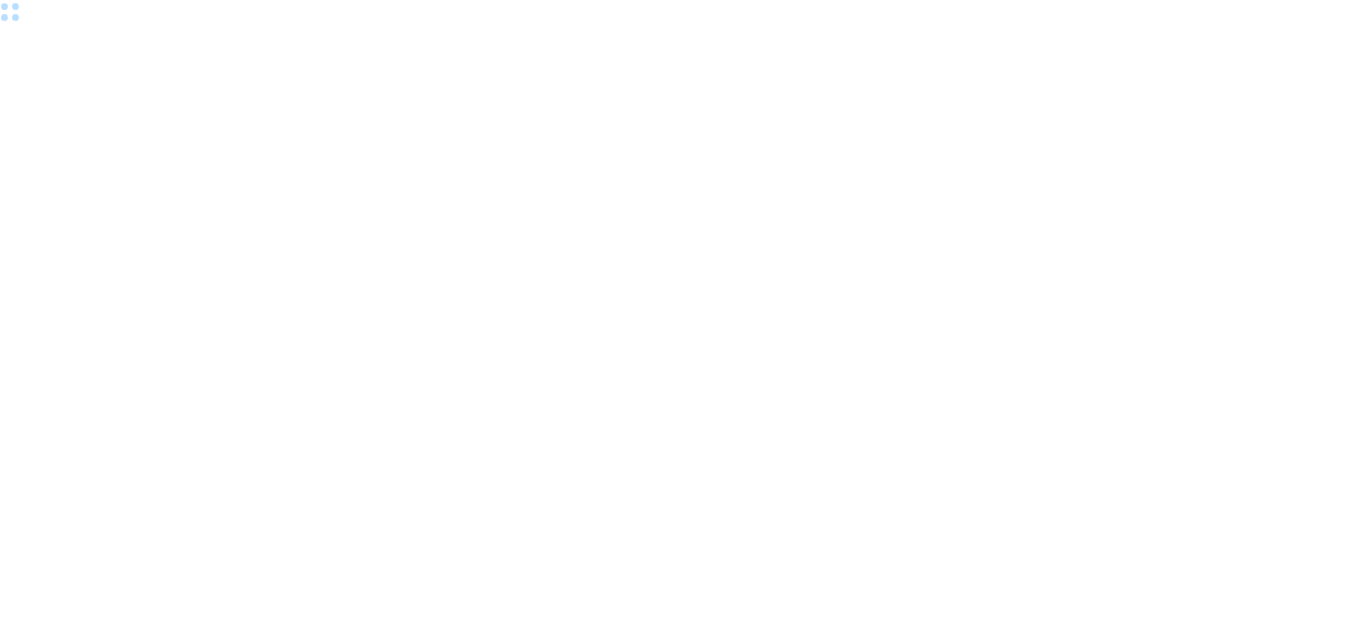 scroll, scrollTop: 0, scrollLeft: 0, axis: both 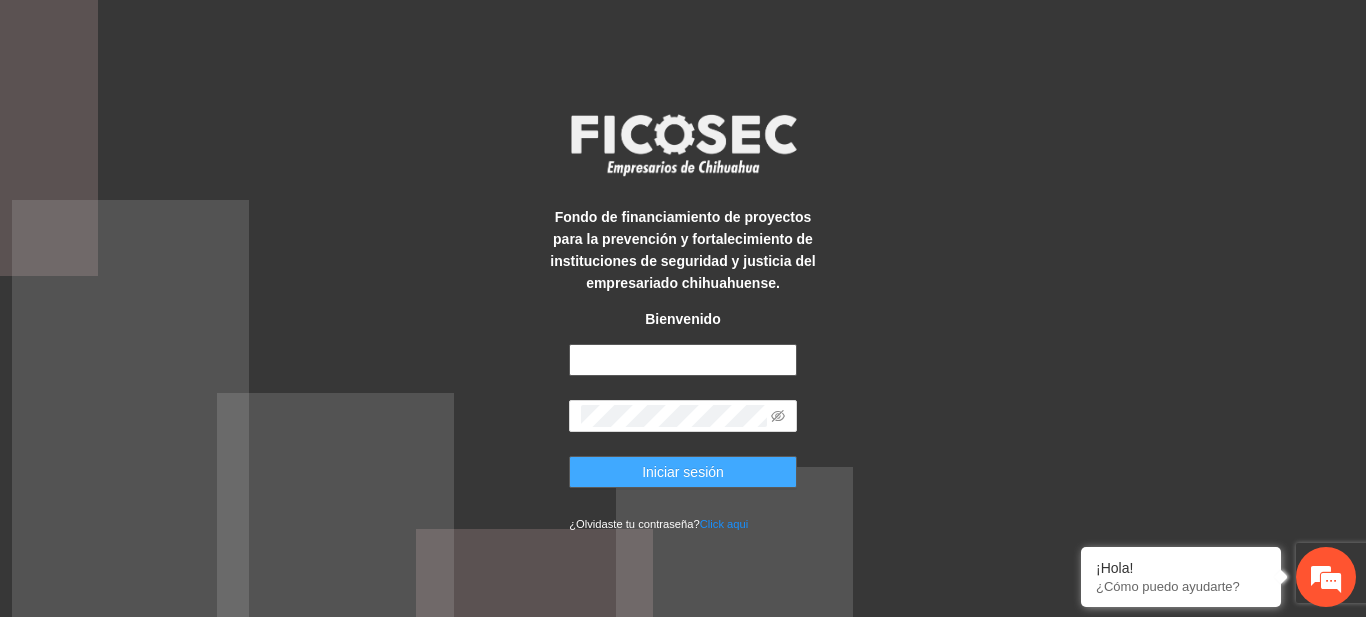 type on "**********" 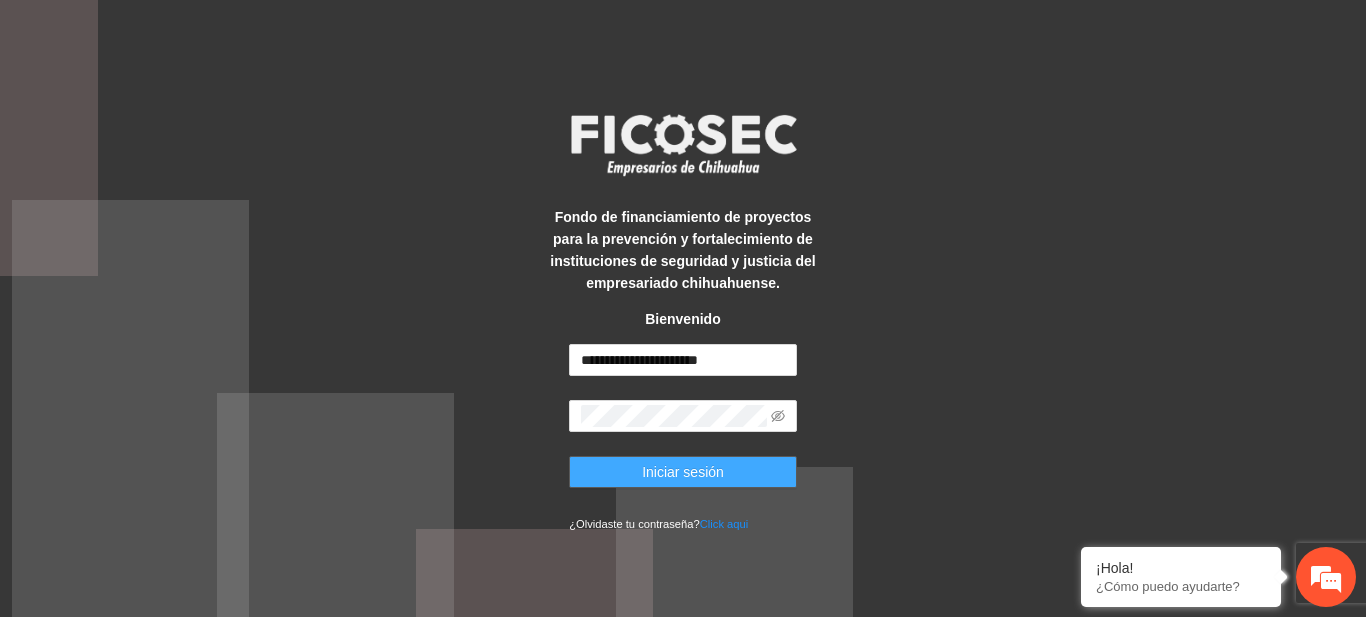 click on "Iniciar sesión" at bounding box center (683, 472) 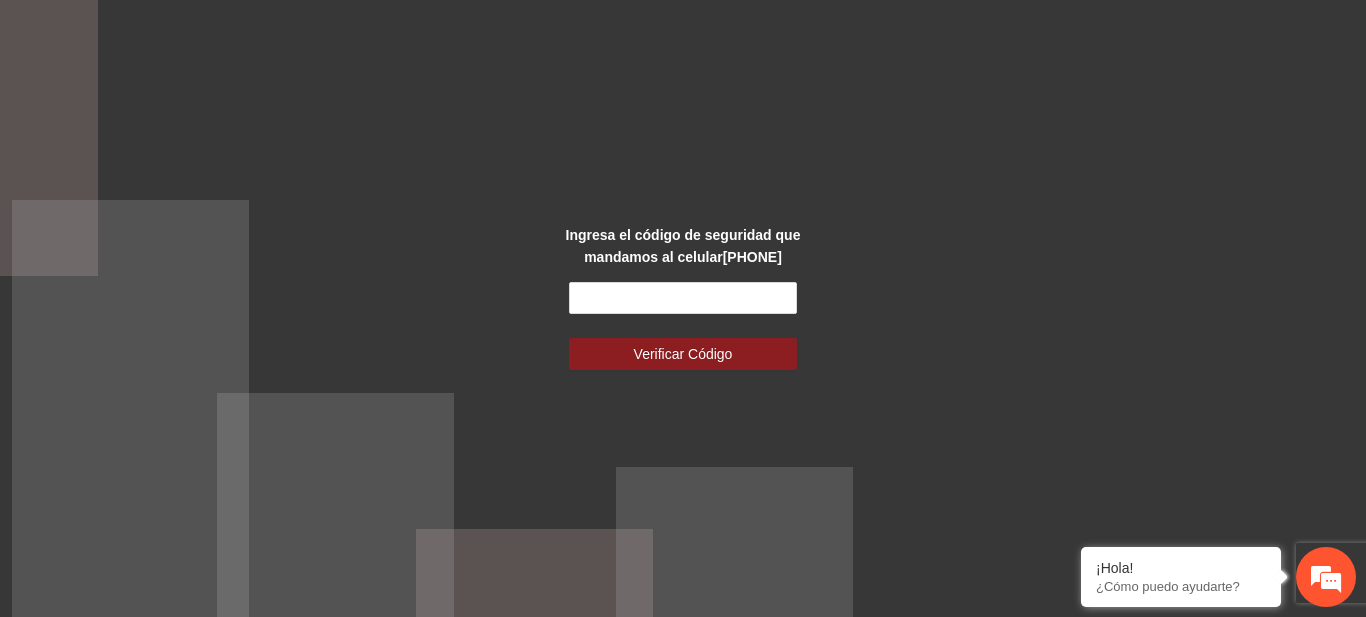 scroll, scrollTop: 0, scrollLeft: 0, axis: both 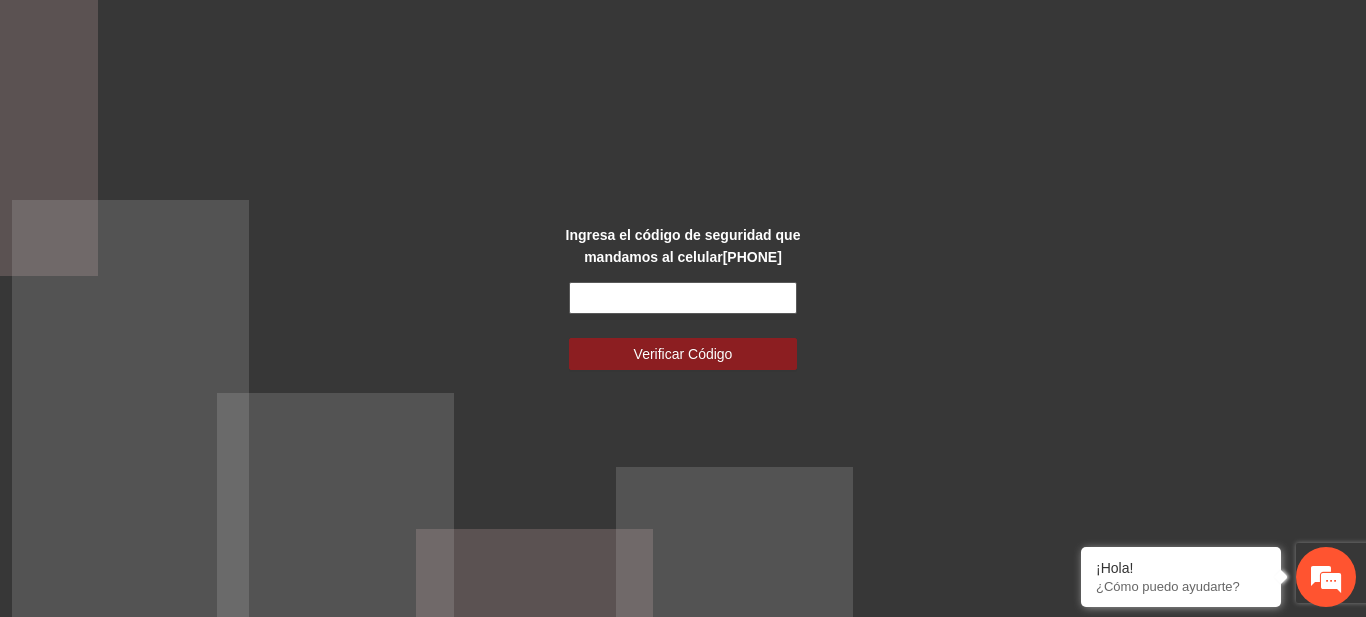 click at bounding box center [683, 298] 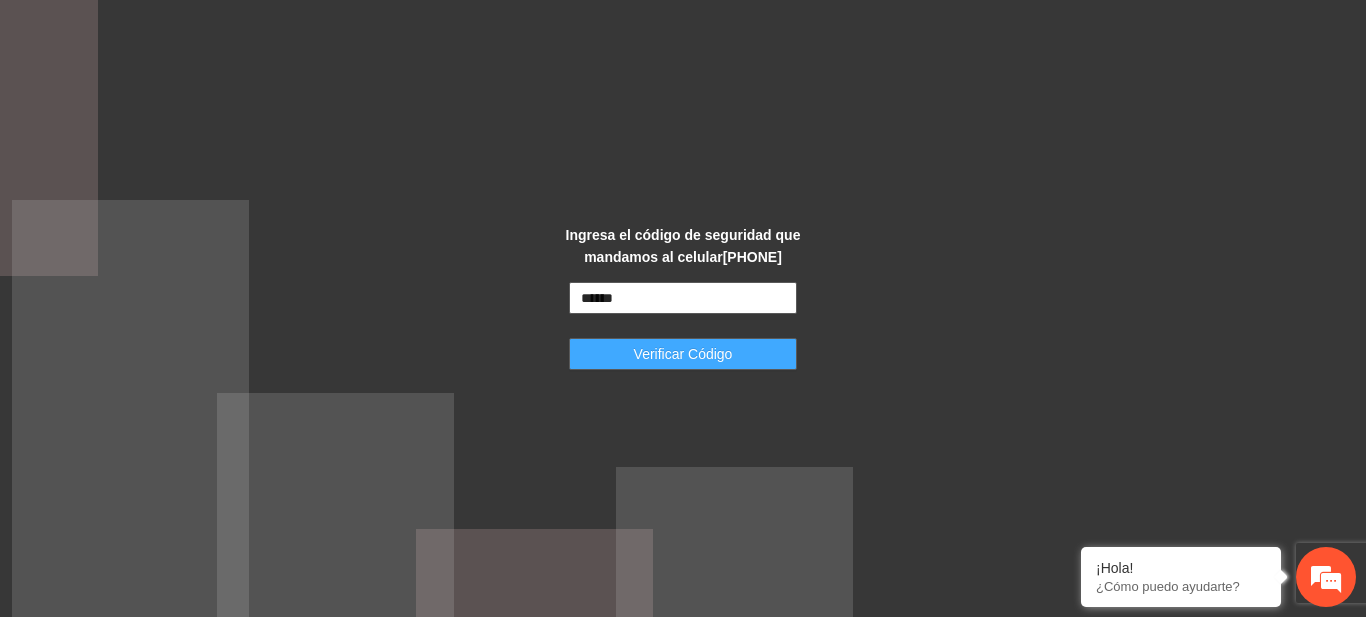 type on "******" 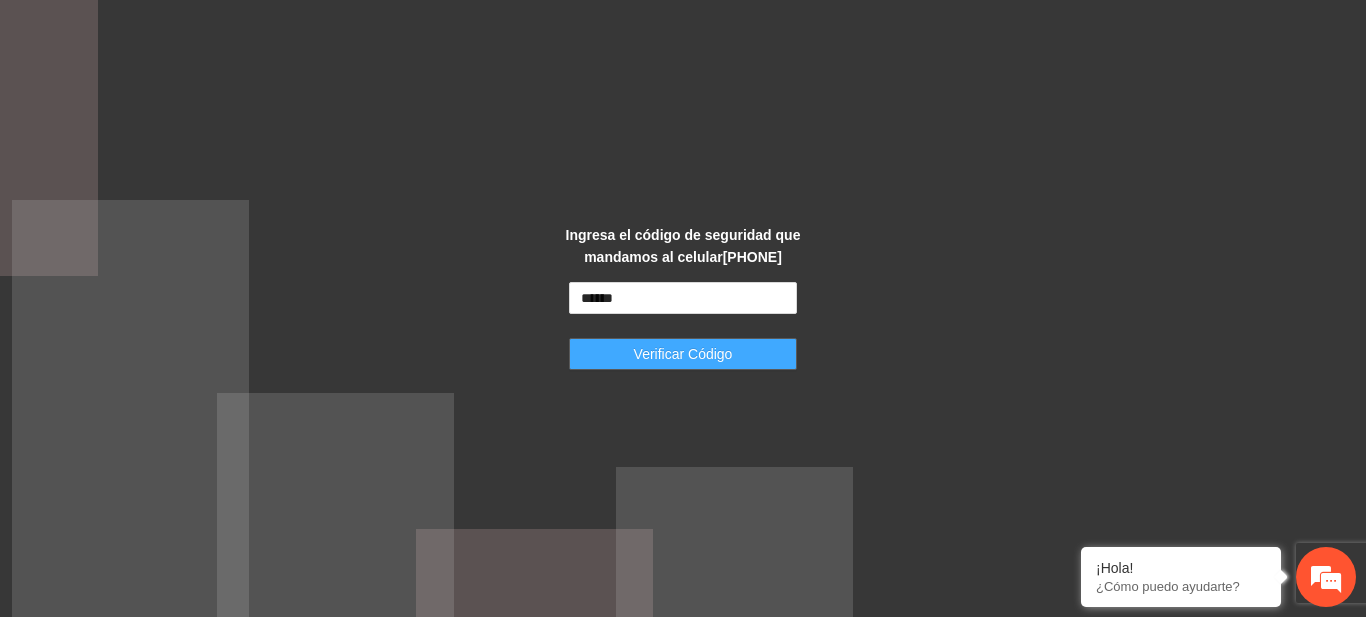 click on "Verificar Código" at bounding box center [683, 354] 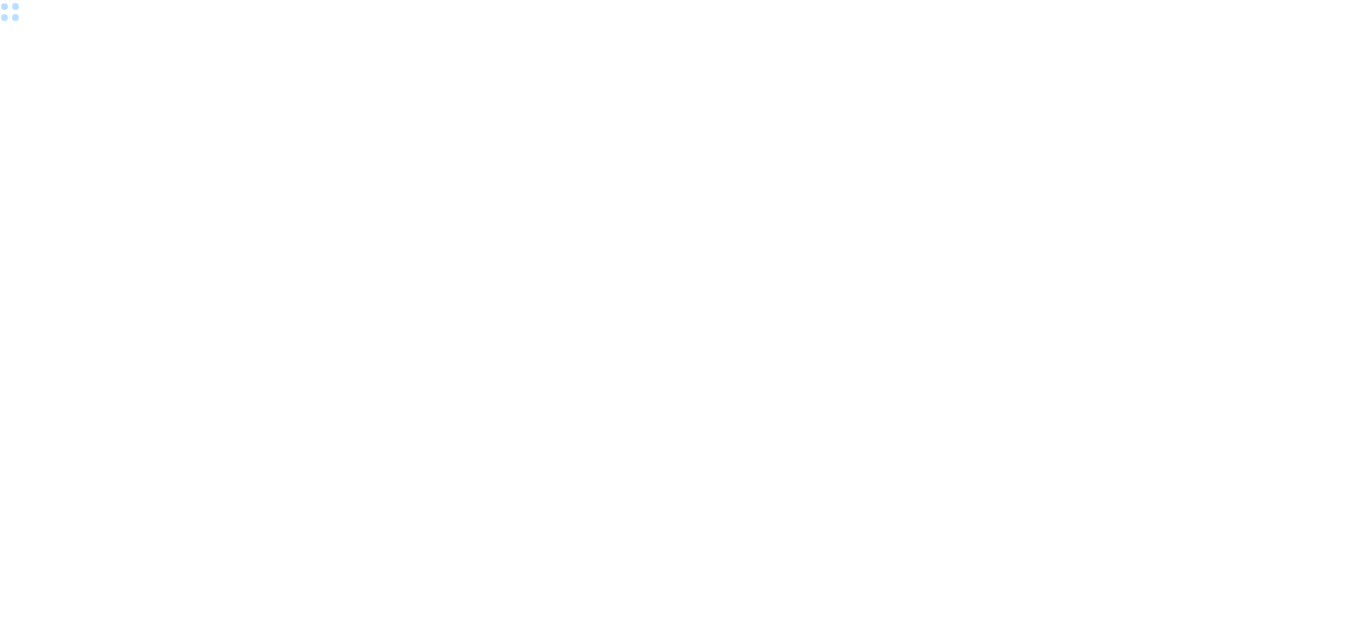 scroll, scrollTop: 0, scrollLeft: 0, axis: both 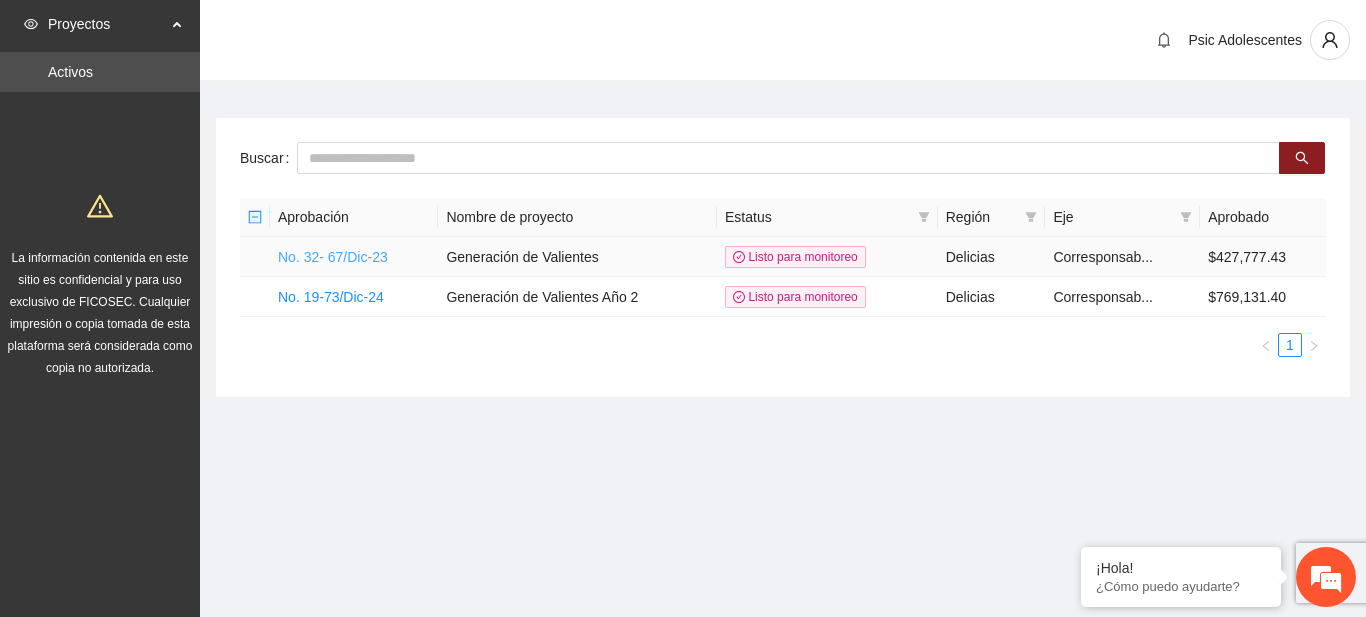 click on "No. 32- 67/Dic-23" at bounding box center [333, 257] 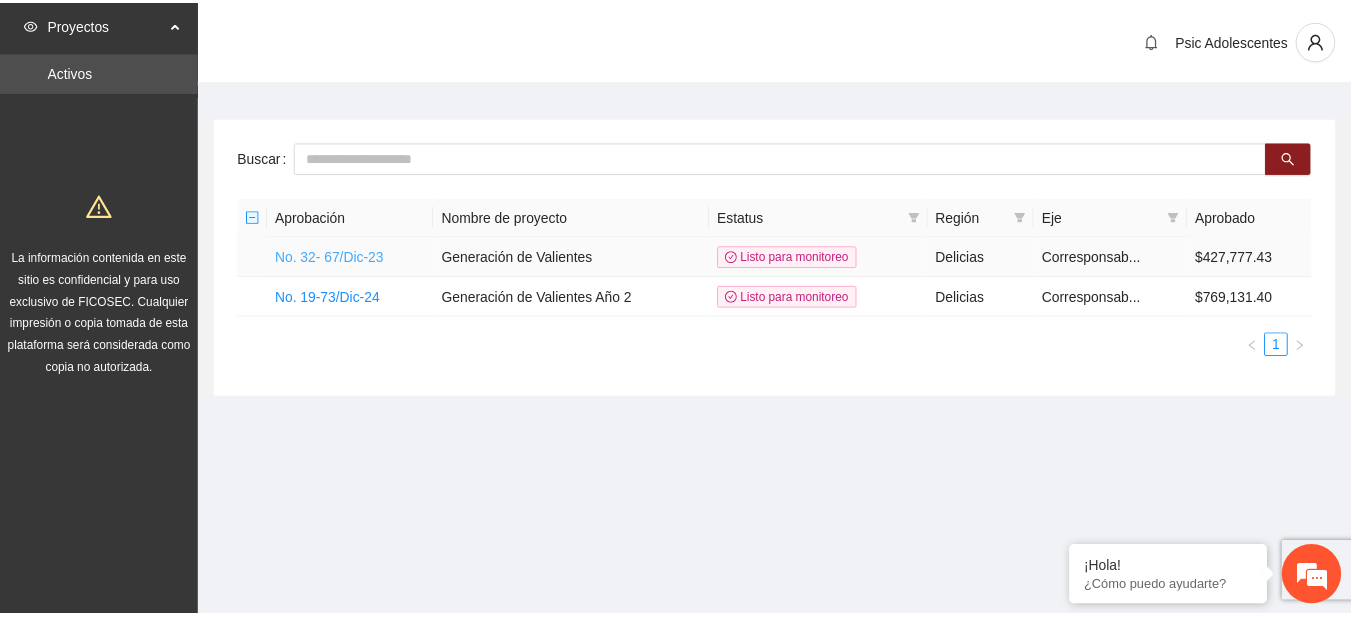 scroll, scrollTop: 0, scrollLeft: 0, axis: both 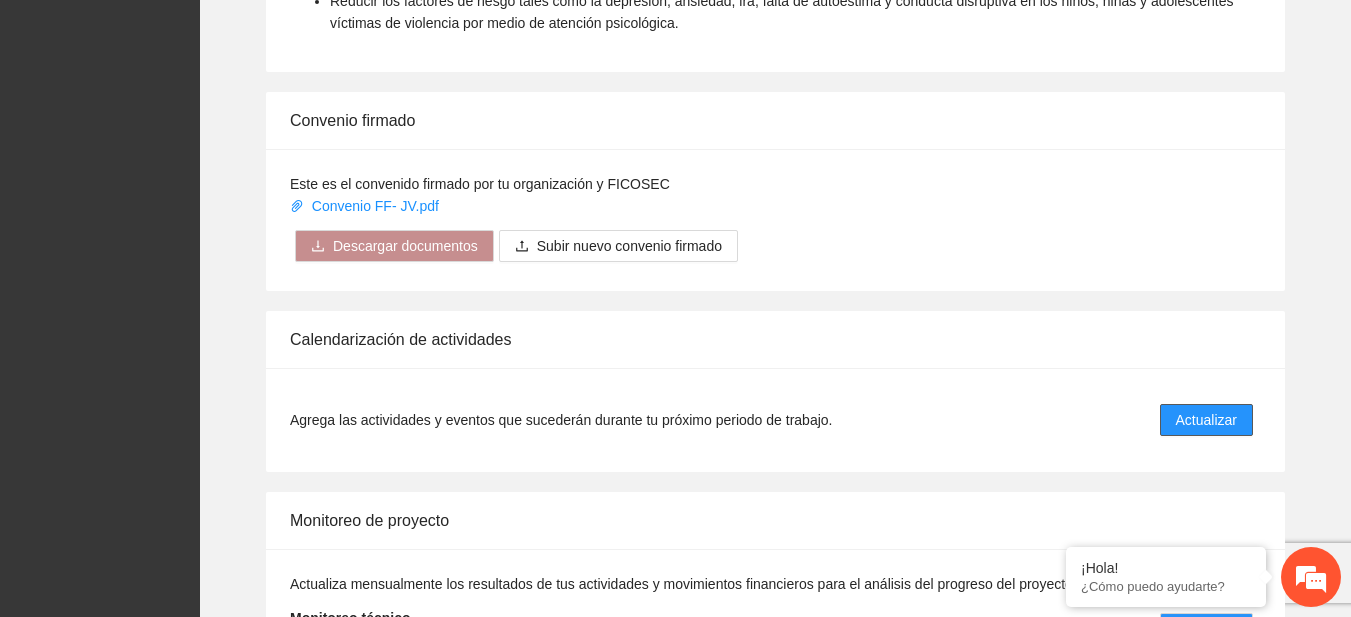 click on "Actualizar" at bounding box center (1206, 420) 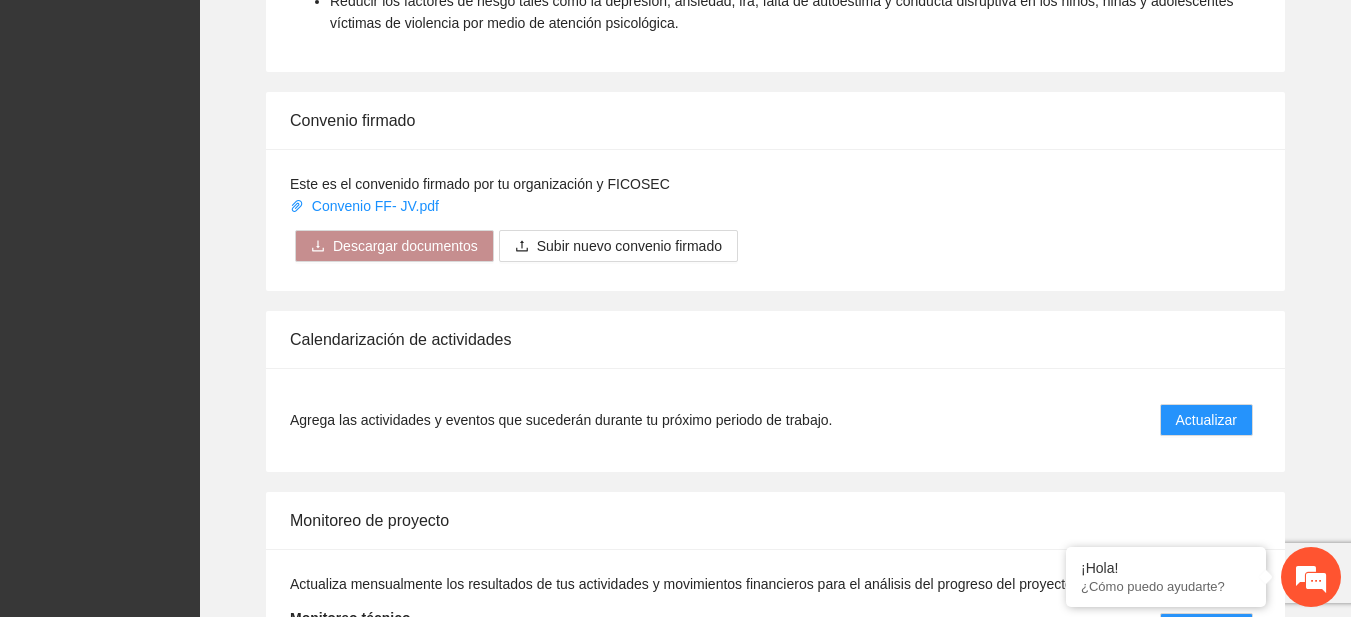 scroll, scrollTop: 0, scrollLeft: 0, axis: both 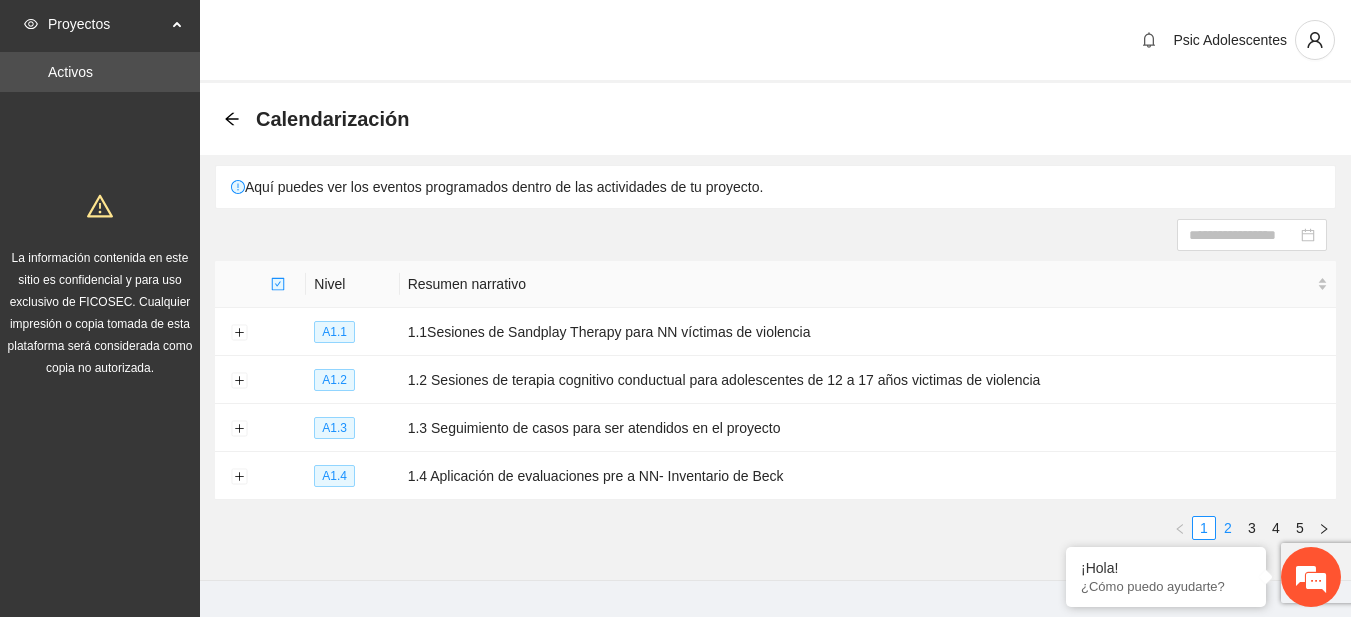click on "2" at bounding box center [1228, 528] 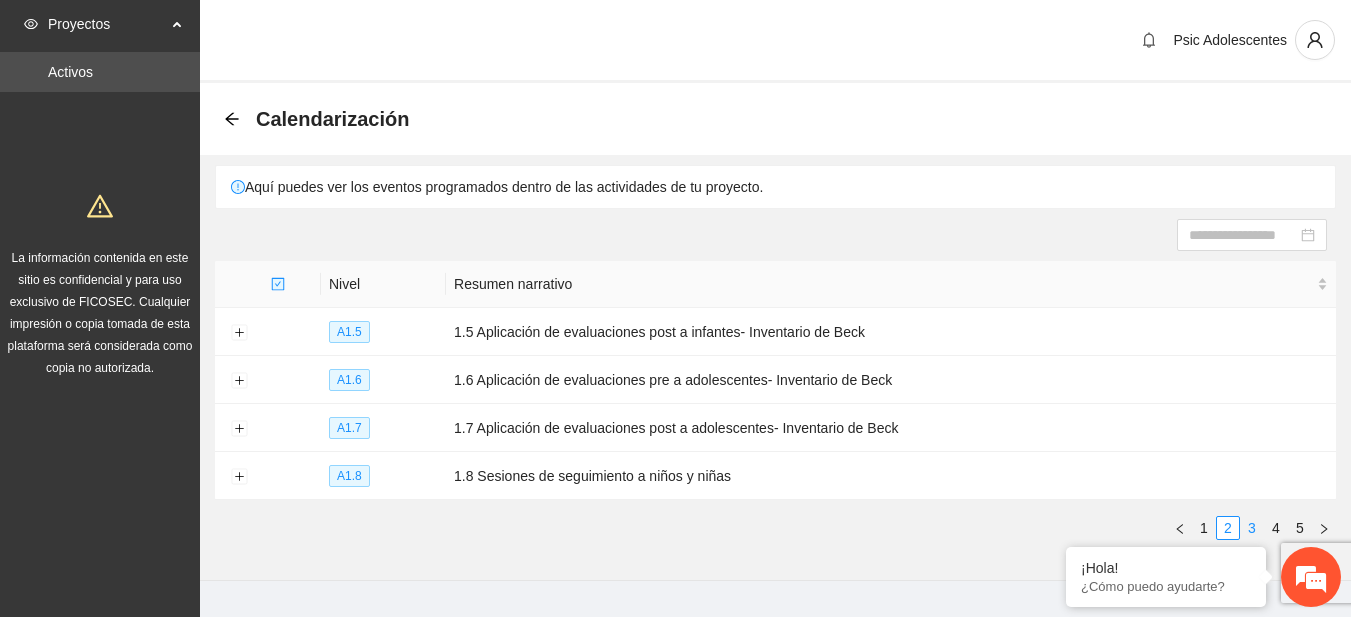 click on "3" at bounding box center (1252, 528) 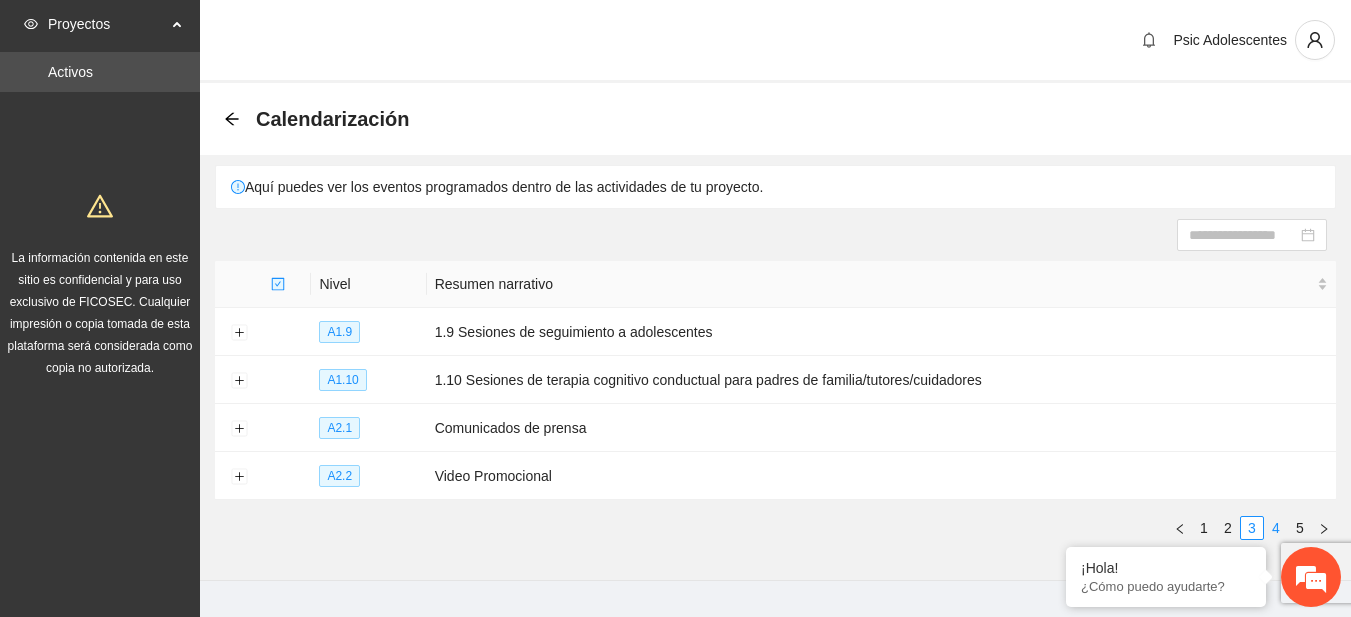 click on "4" at bounding box center (1276, 528) 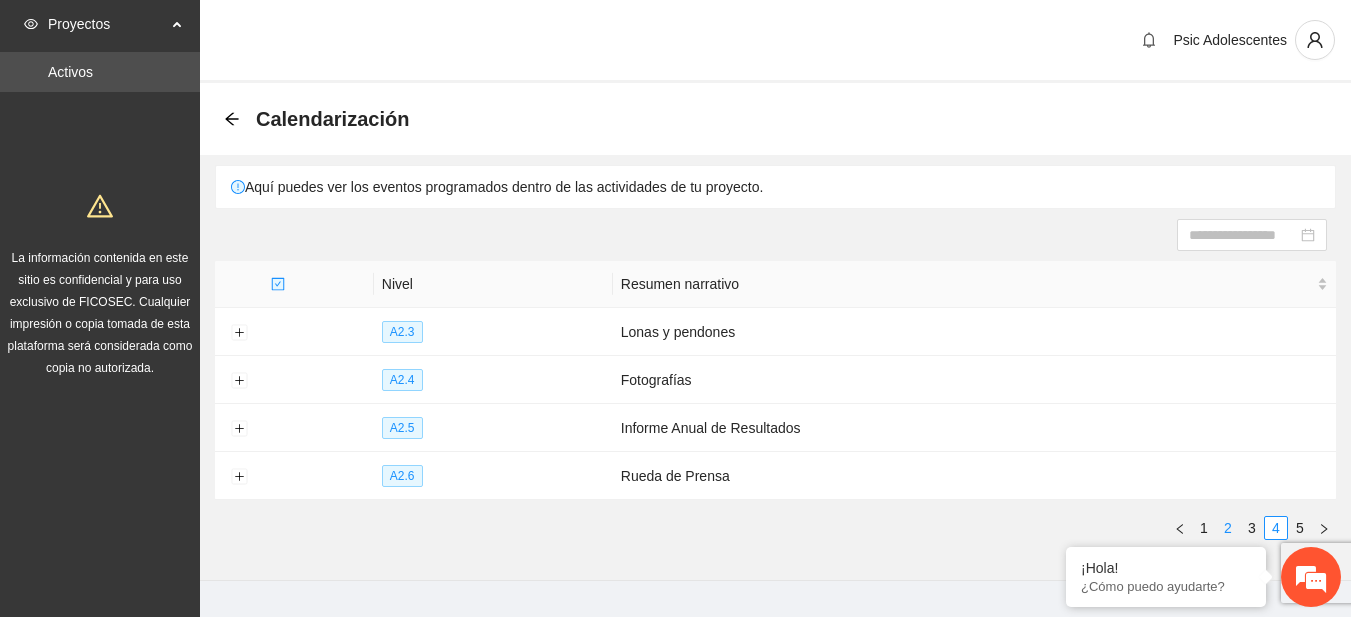 click on "2" at bounding box center (1228, 528) 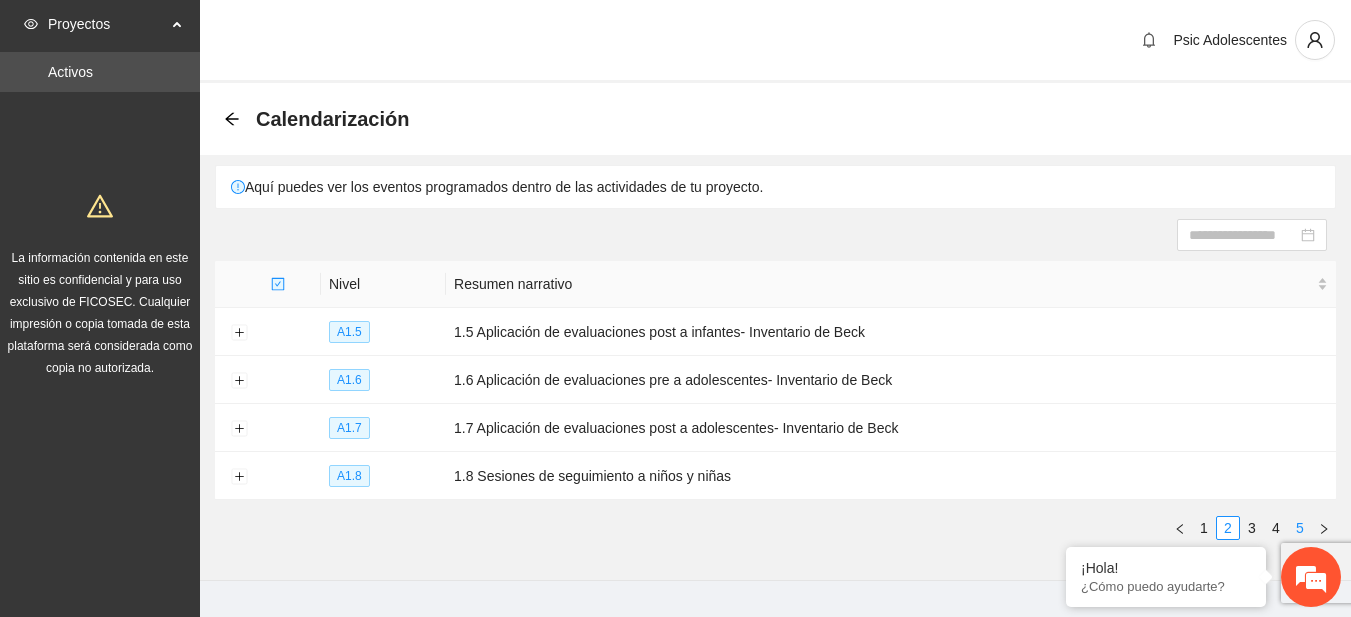 click on "5" at bounding box center (1300, 528) 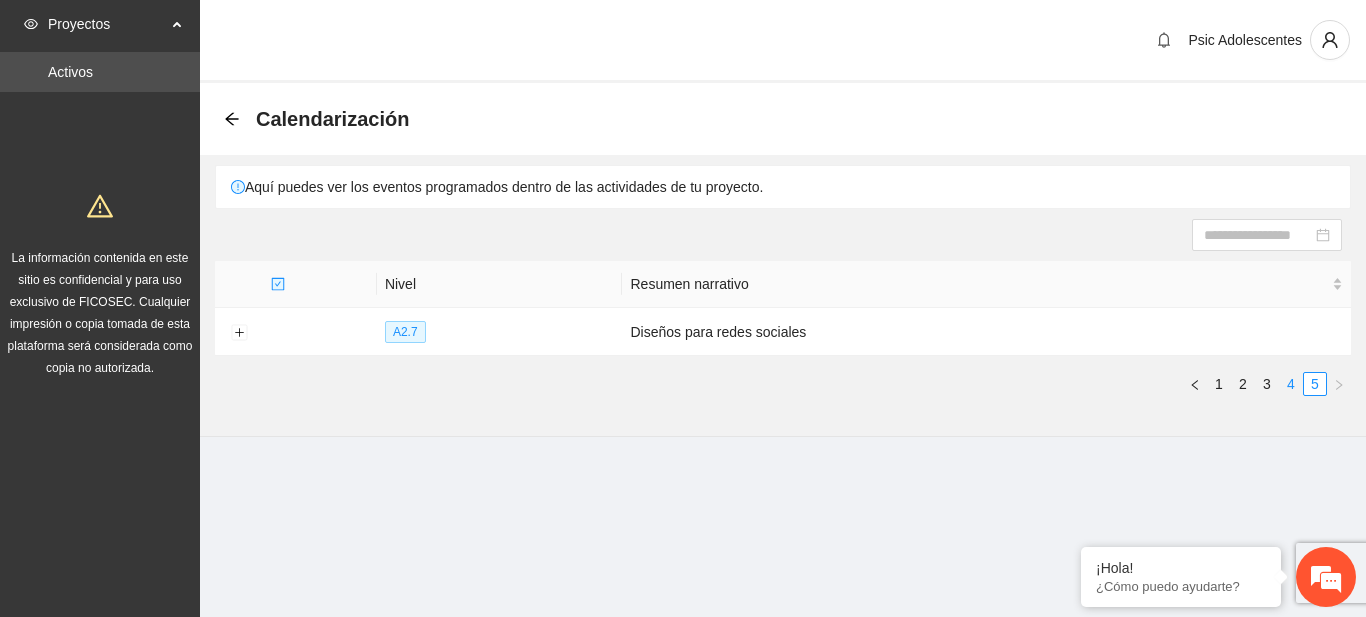 click on "4" at bounding box center (1291, 384) 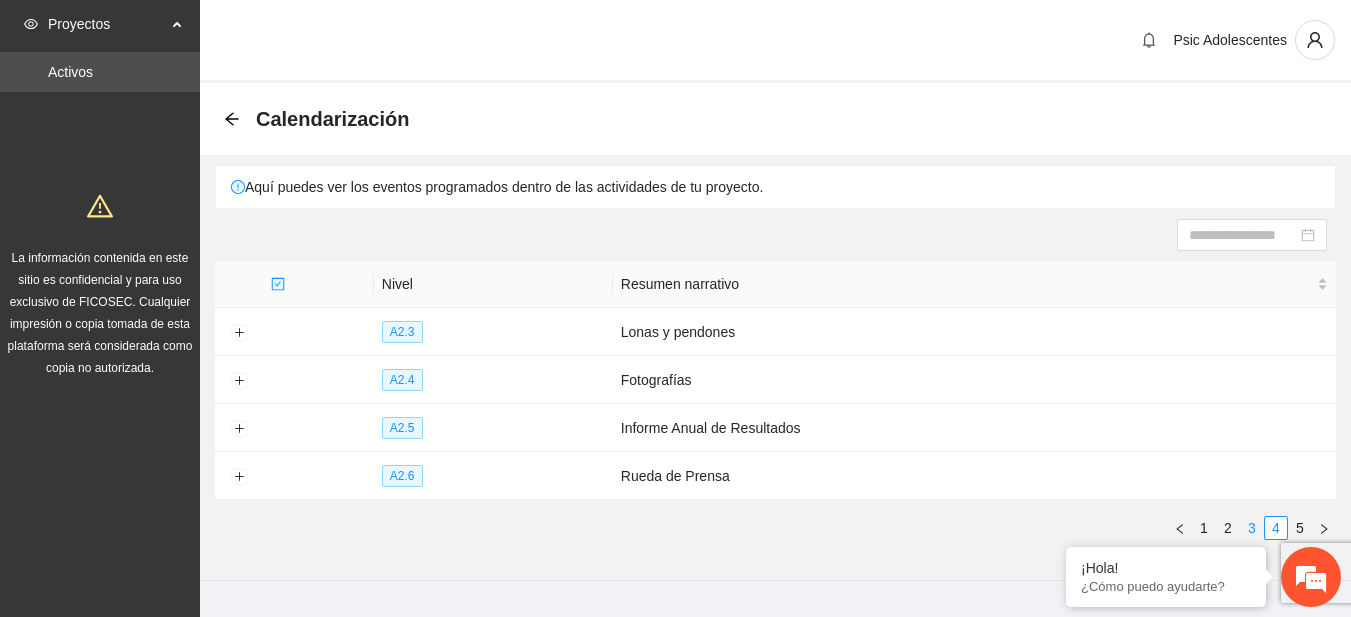 click on "3" at bounding box center (1252, 528) 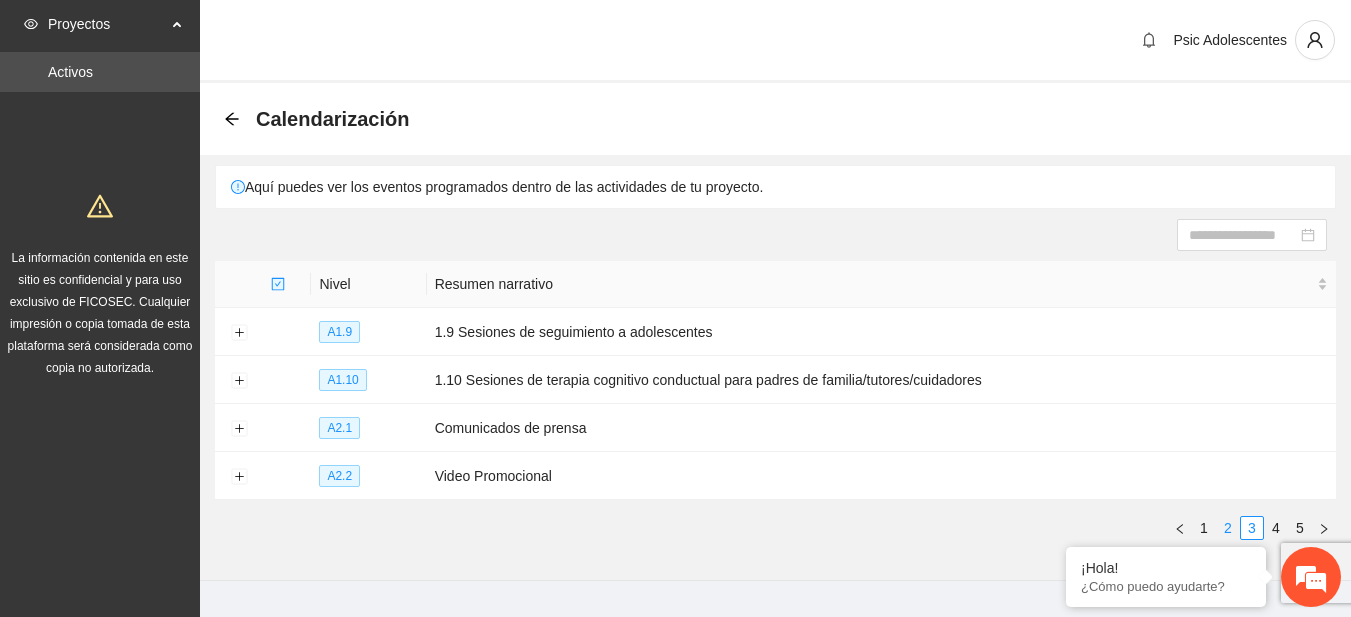 click on "2" at bounding box center (1228, 528) 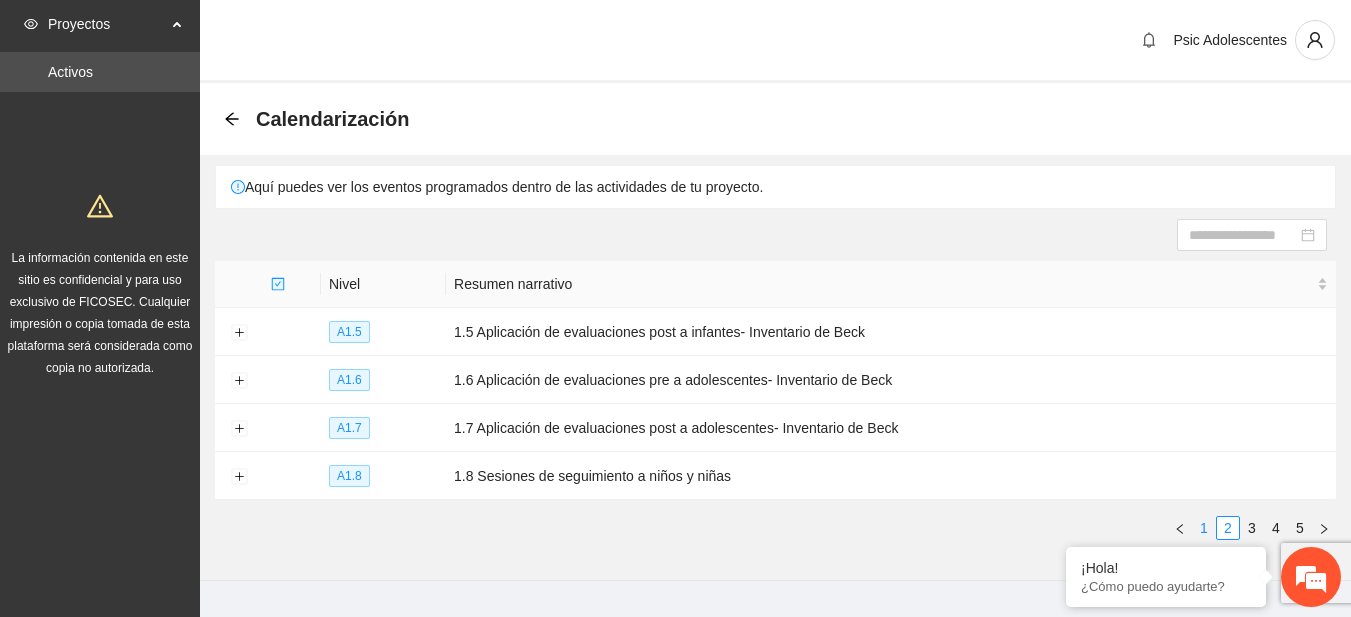 click on "1" at bounding box center [1204, 528] 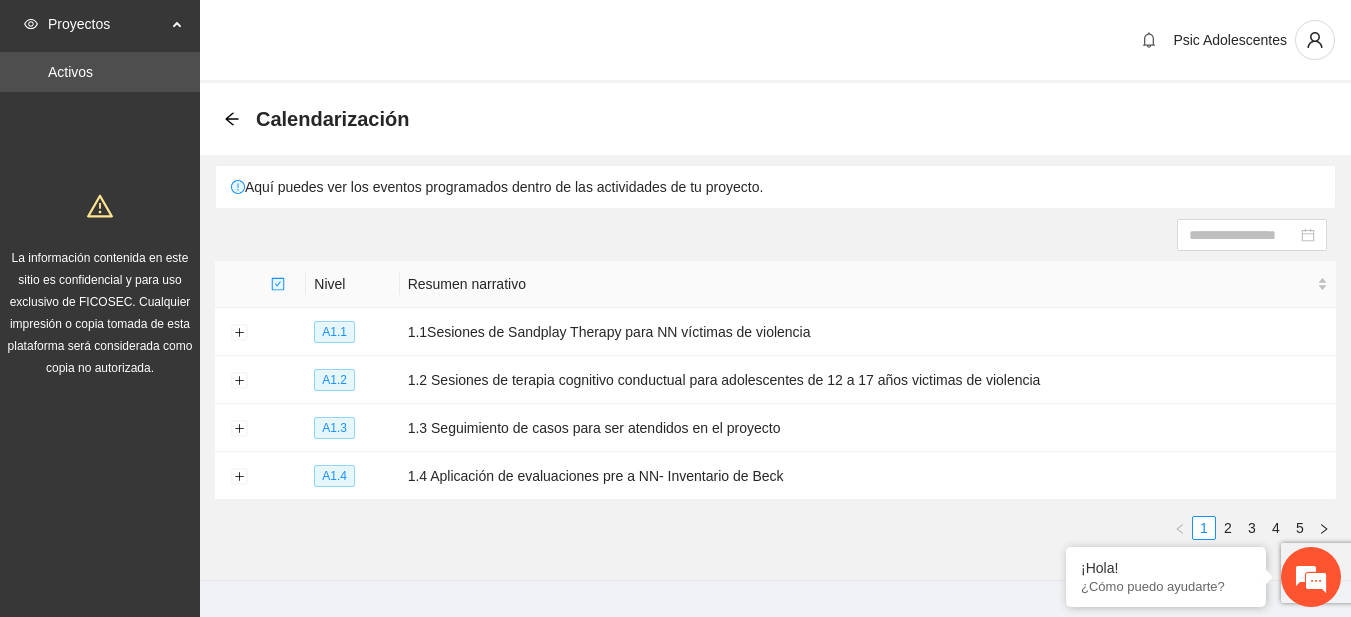 click on "Calendarización" at bounding box center [775, 119] 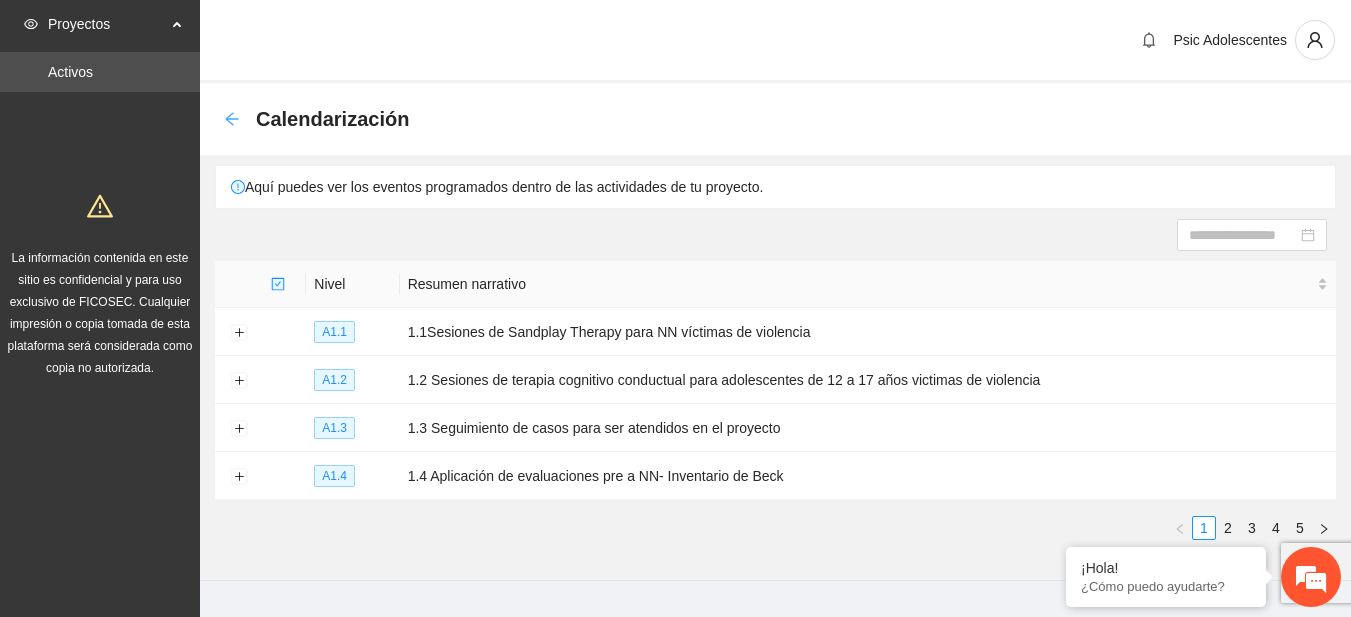 click 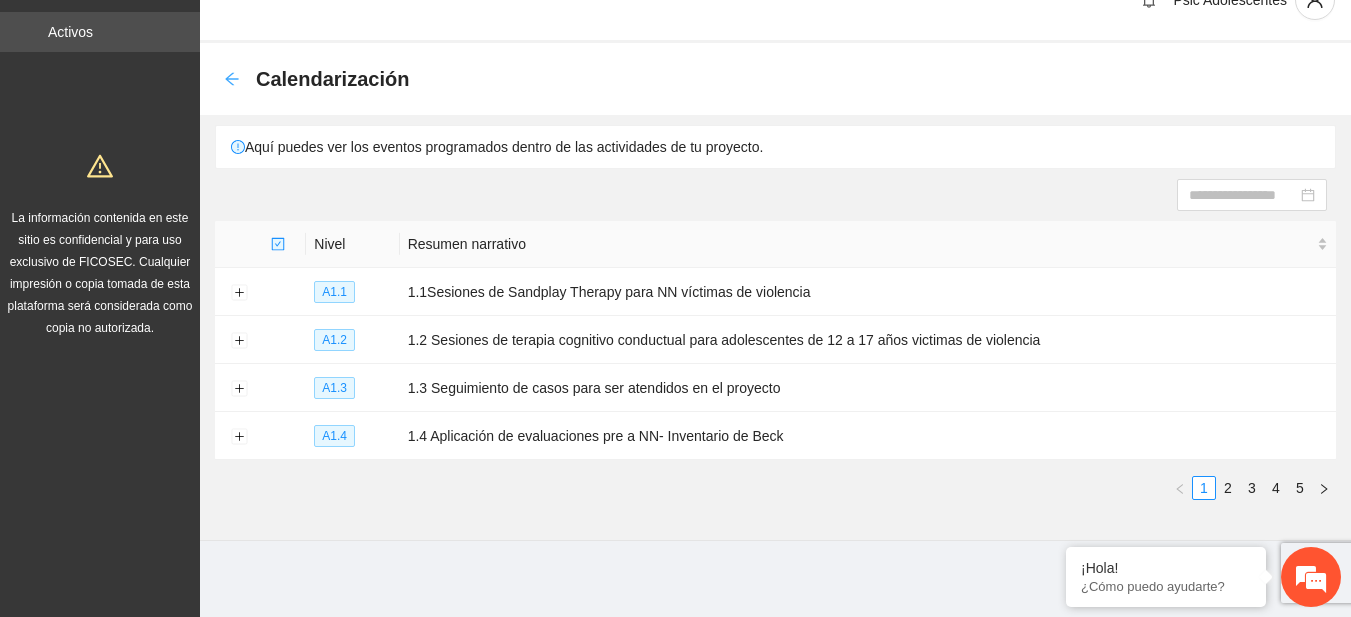 scroll, scrollTop: 0, scrollLeft: 0, axis: both 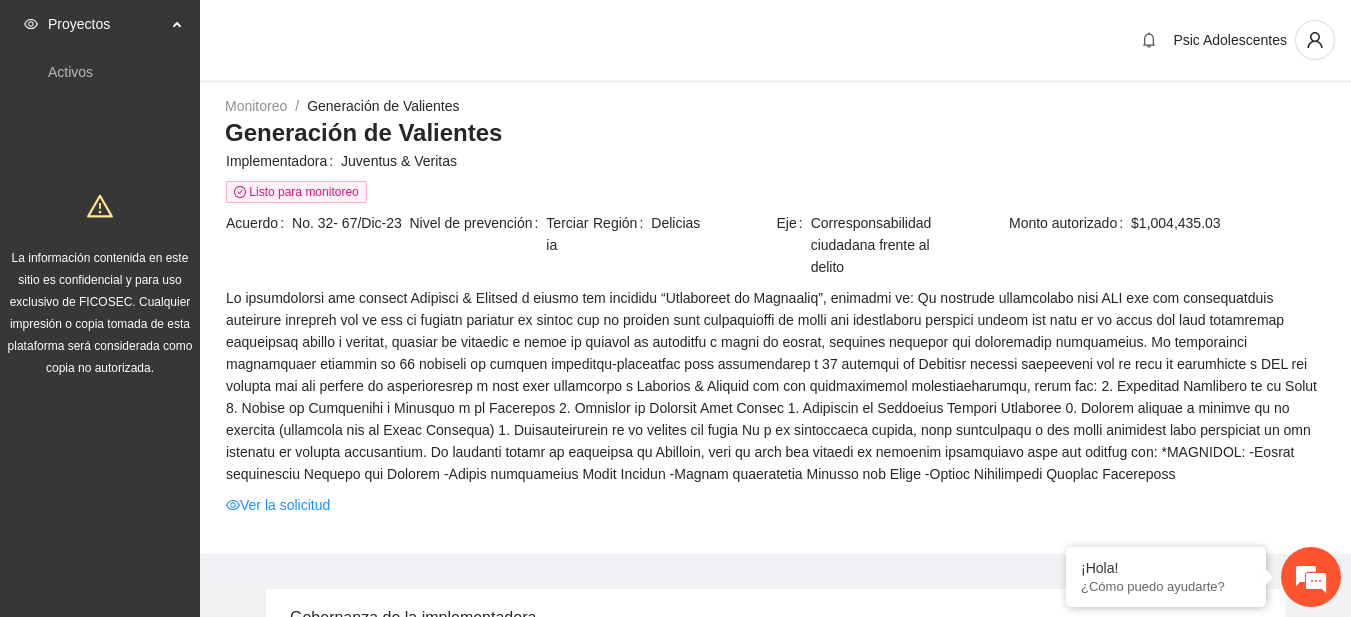 click on "Psic Adolescentes" at bounding box center [775, 41] 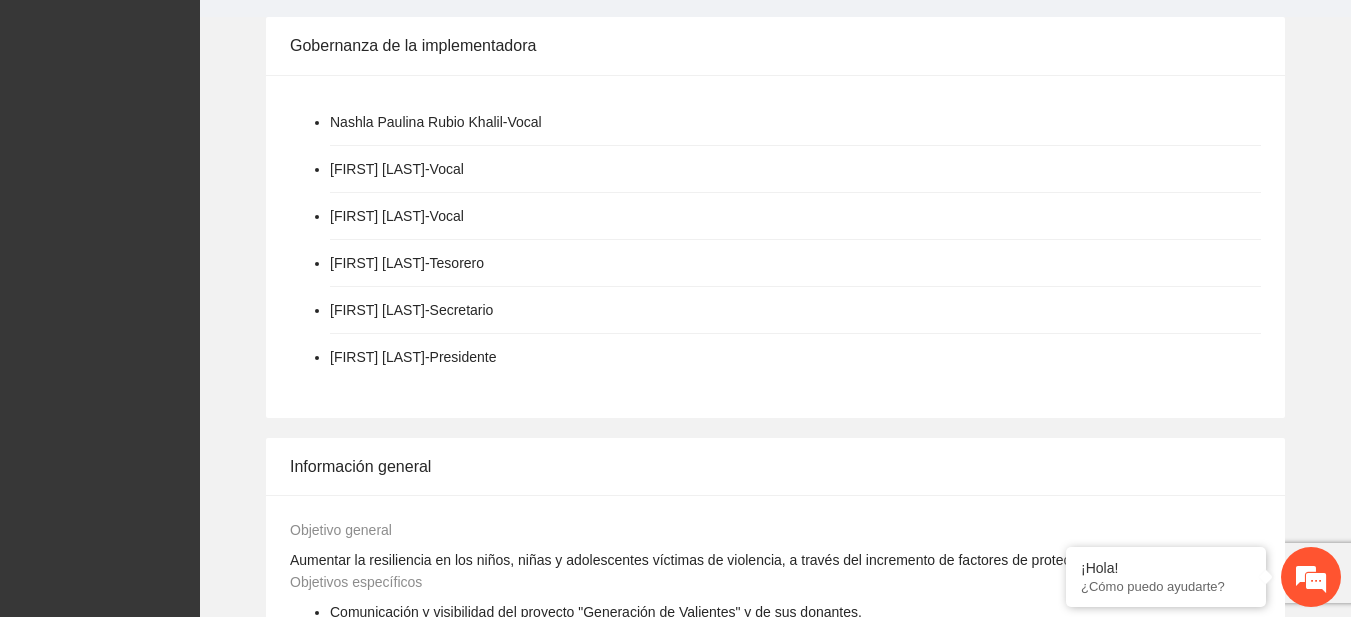 scroll, scrollTop: 0, scrollLeft: 0, axis: both 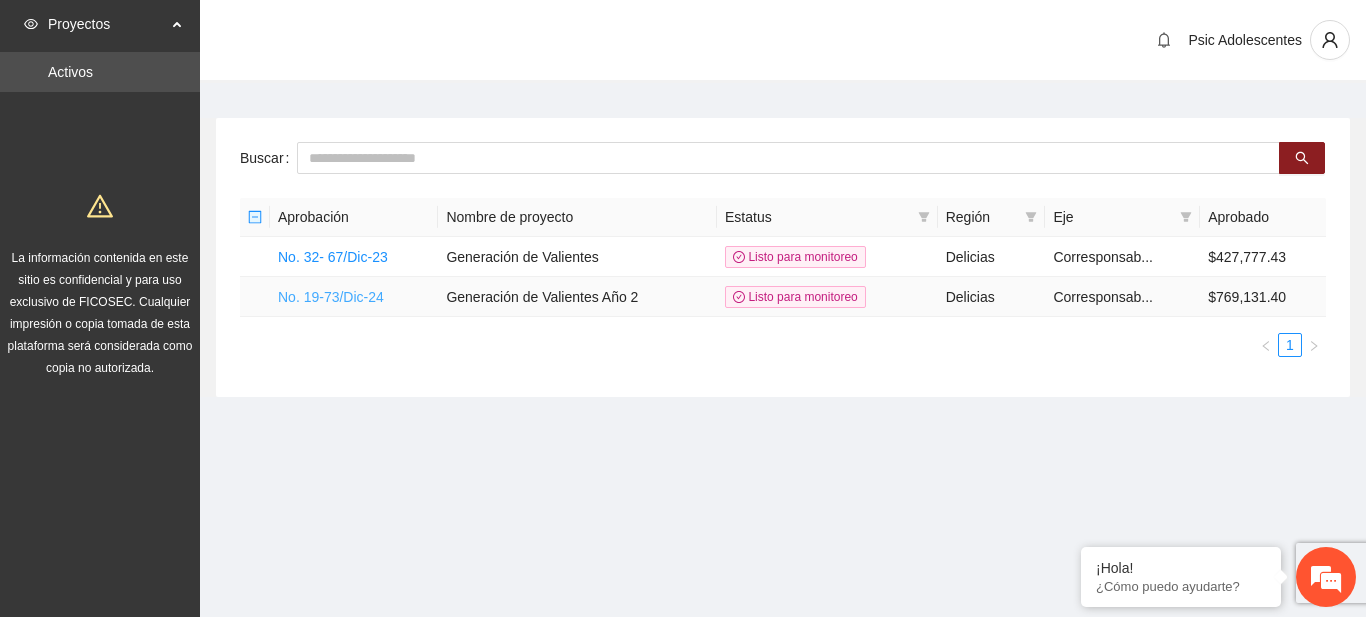 click on "No. 19-73/Dic-24" at bounding box center (331, 297) 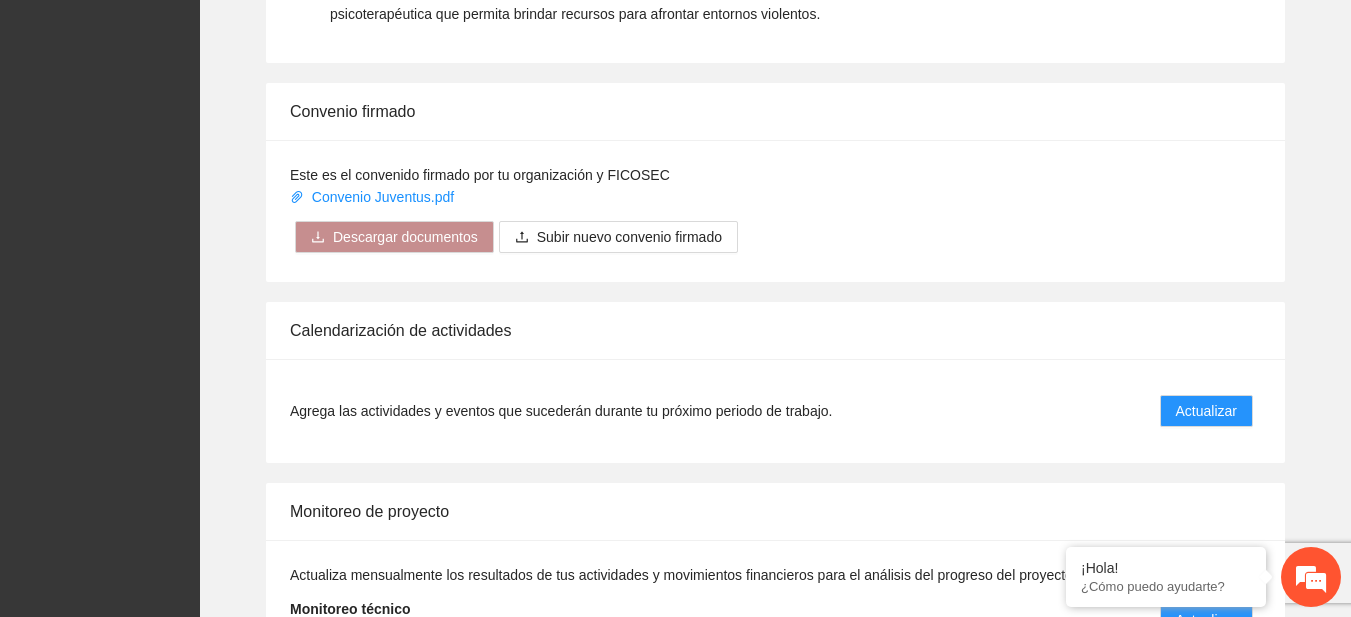 scroll, scrollTop: 1659, scrollLeft: 0, axis: vertical 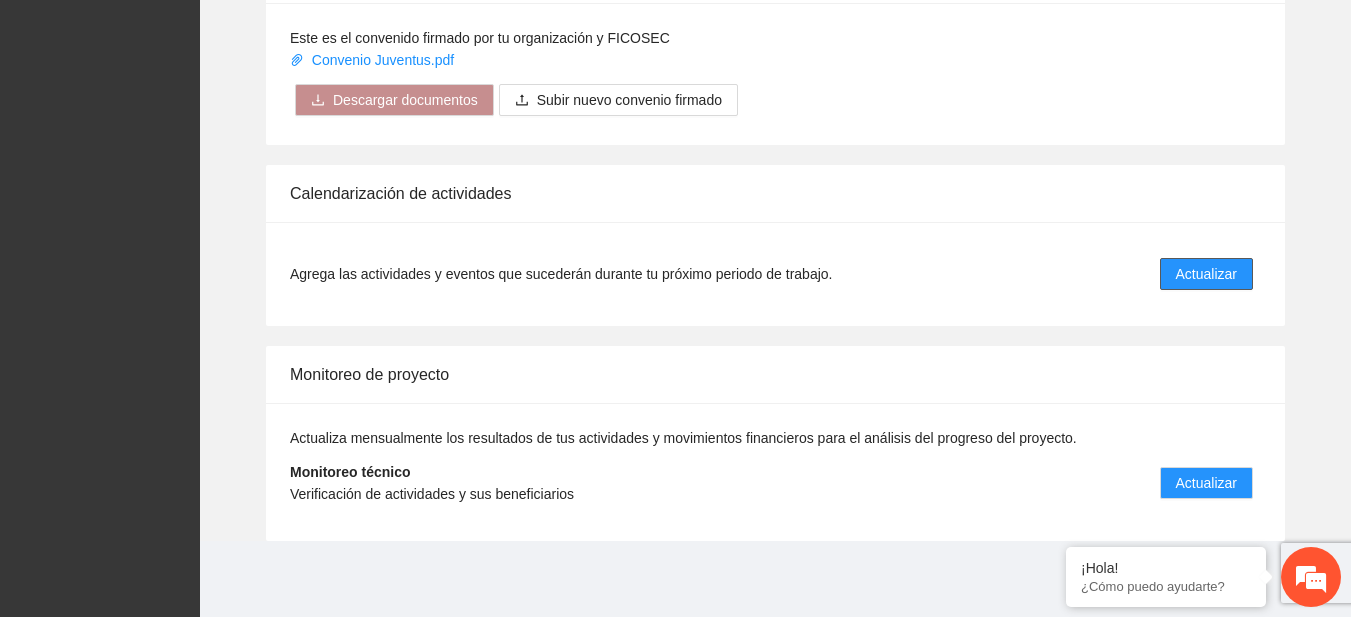 click on "Actualizar" at bounding box center (1206, 274) 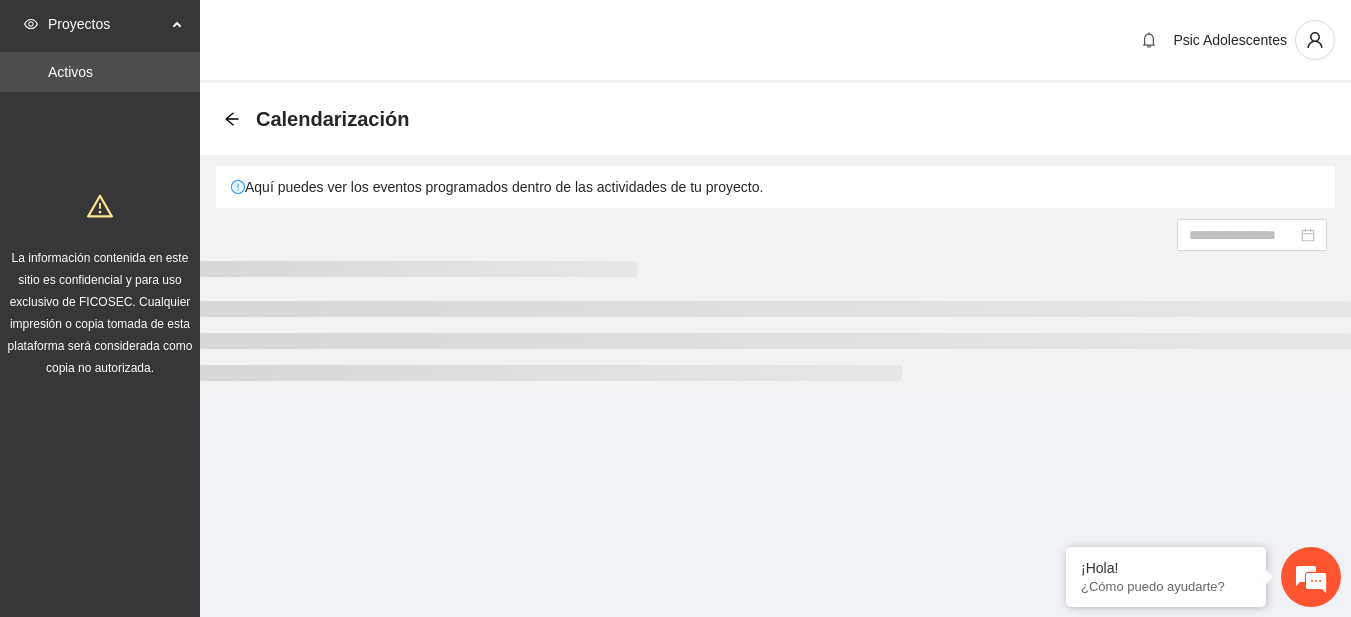 scroll, scrollTop: 0, scrollLeft: 0, axis: both 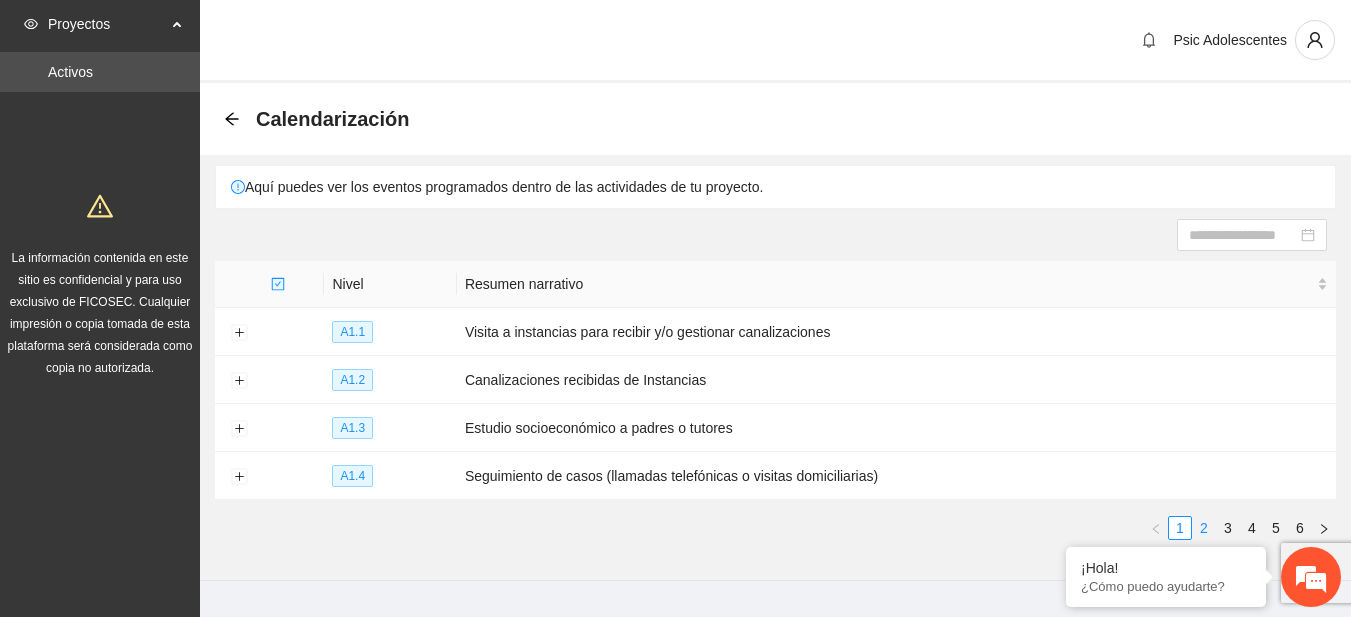 click on "2" at bounding box center (1204, 528) 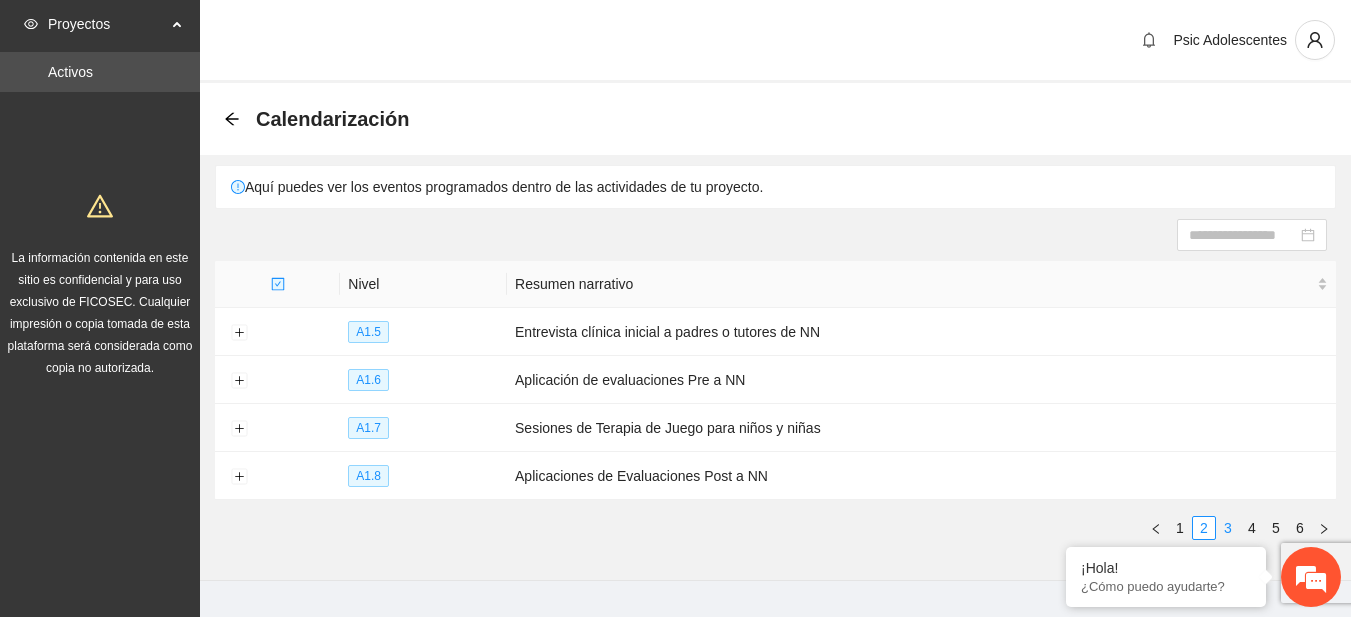 click on "3" at bounding box center (1228, 528) 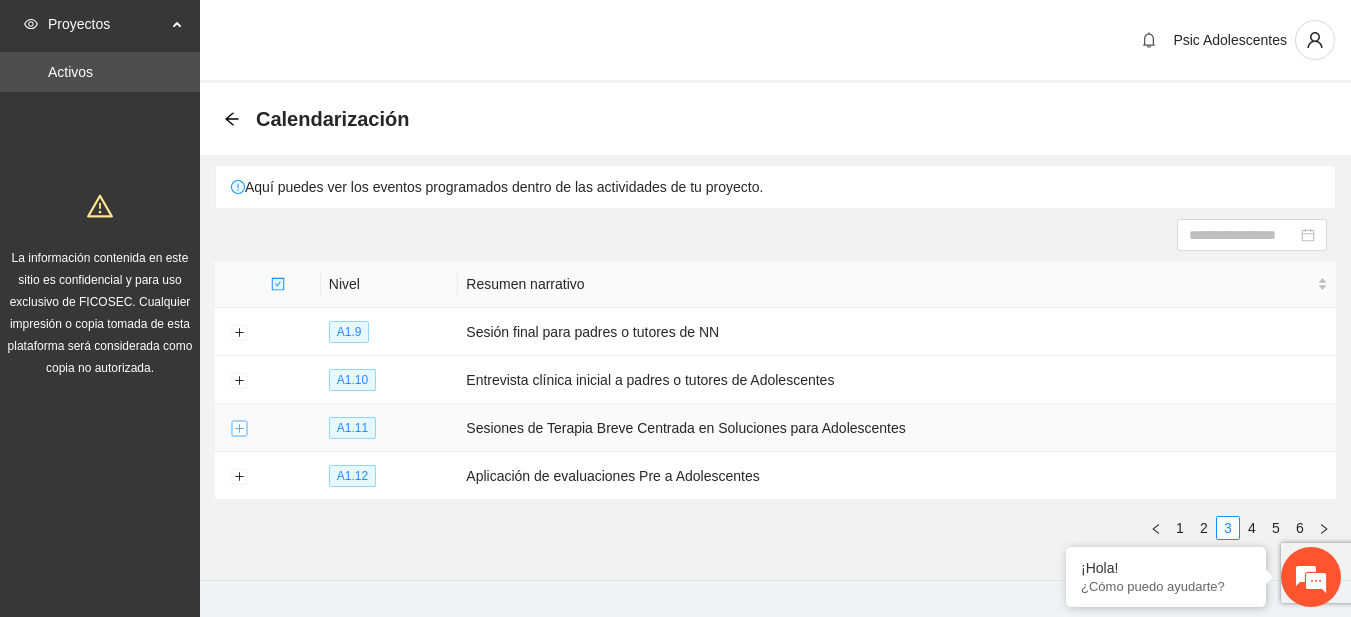 click at bounding box center [239, 429] 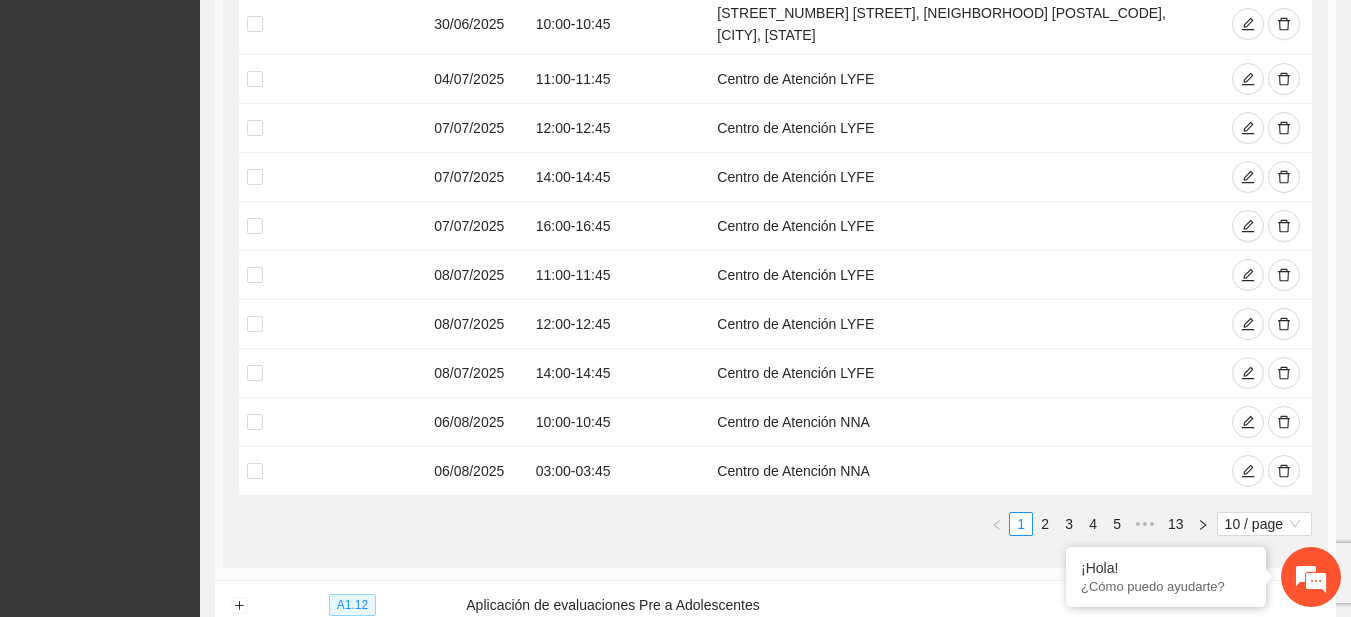scroll, scrollTop: 603, scrollLeft: 0, axis: vertical 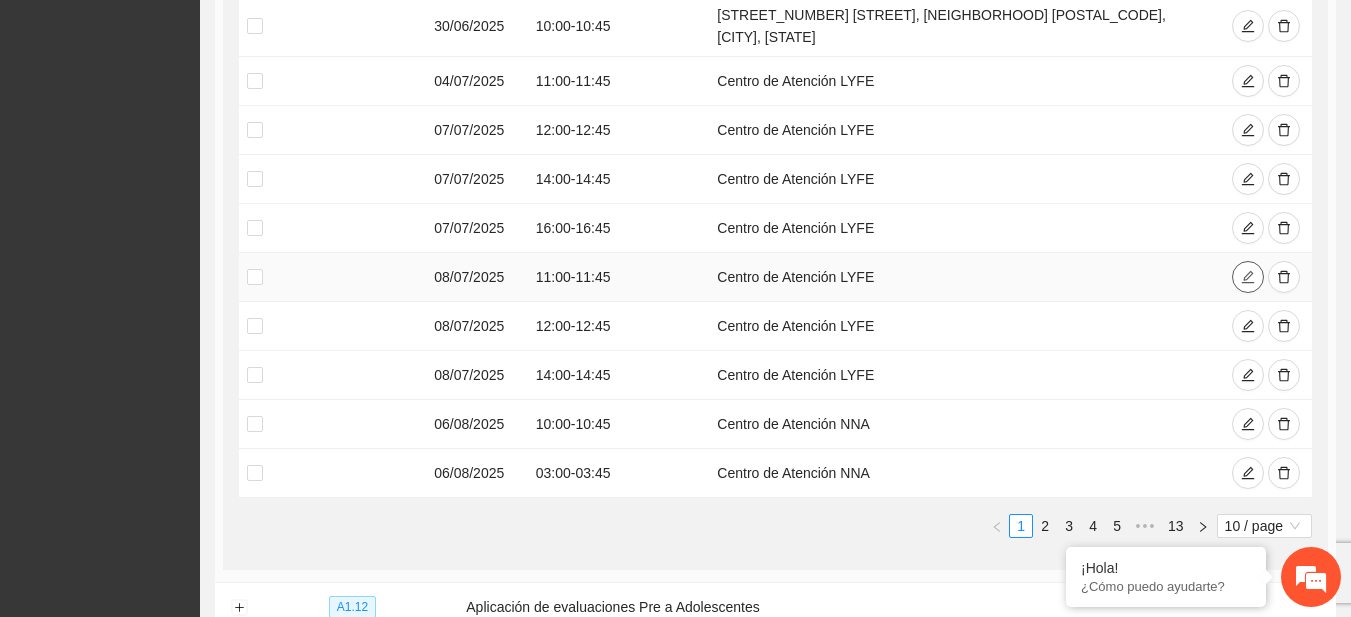 click 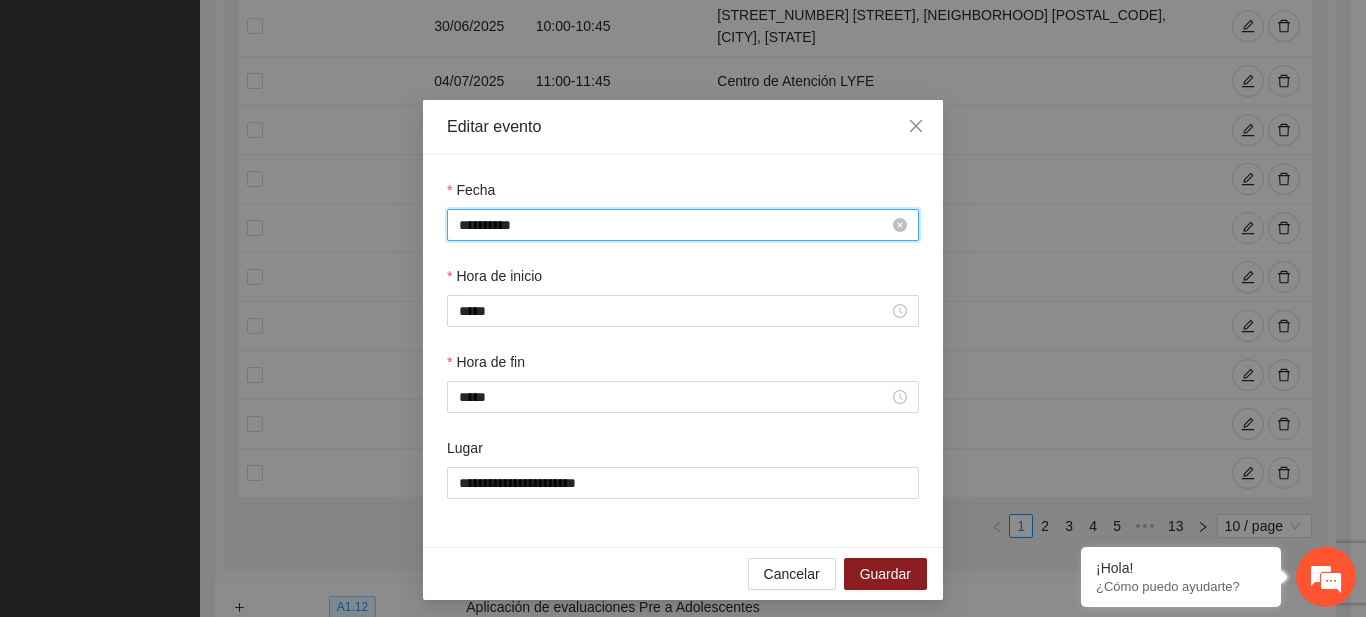 click on "**********" at bounding box center [674, 225] 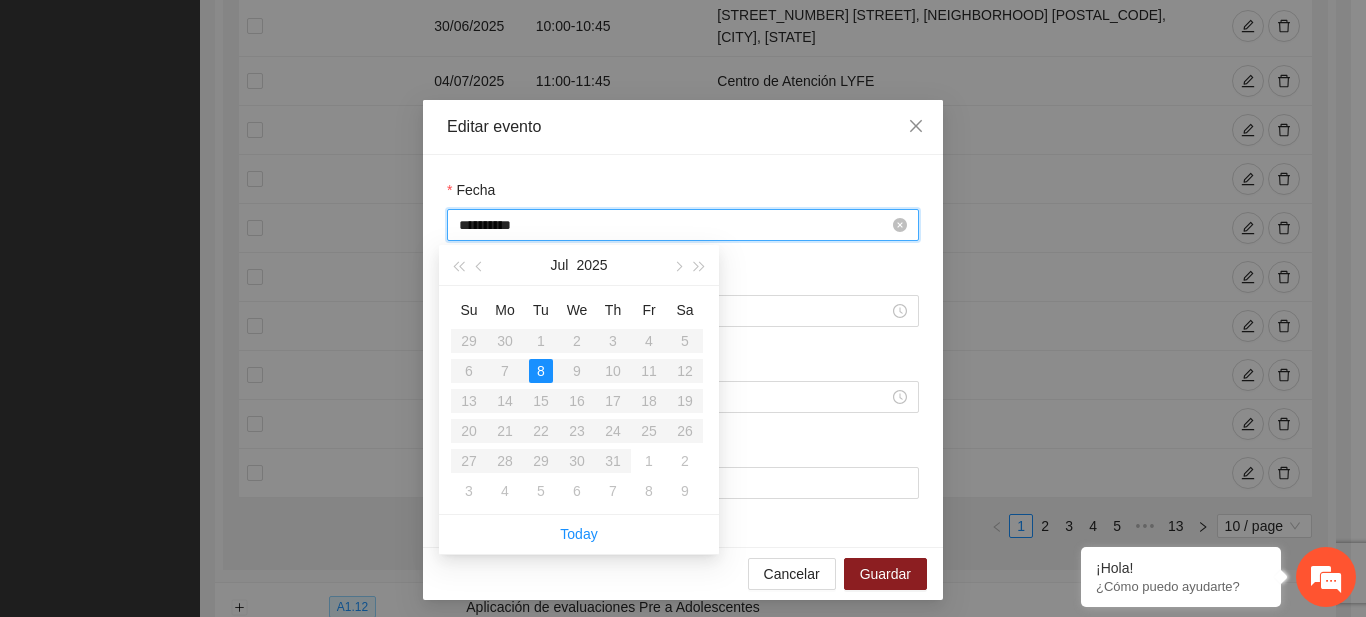 click on "**********" at bounding box center (674, 225) 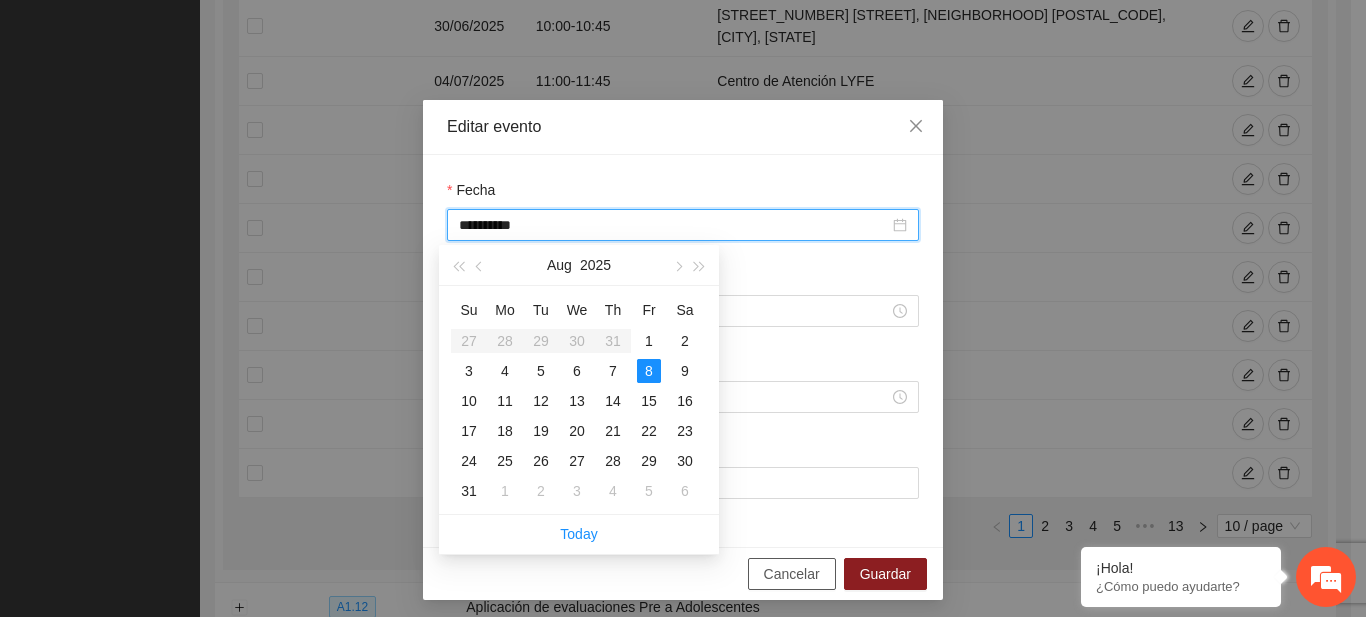 type on "**********" 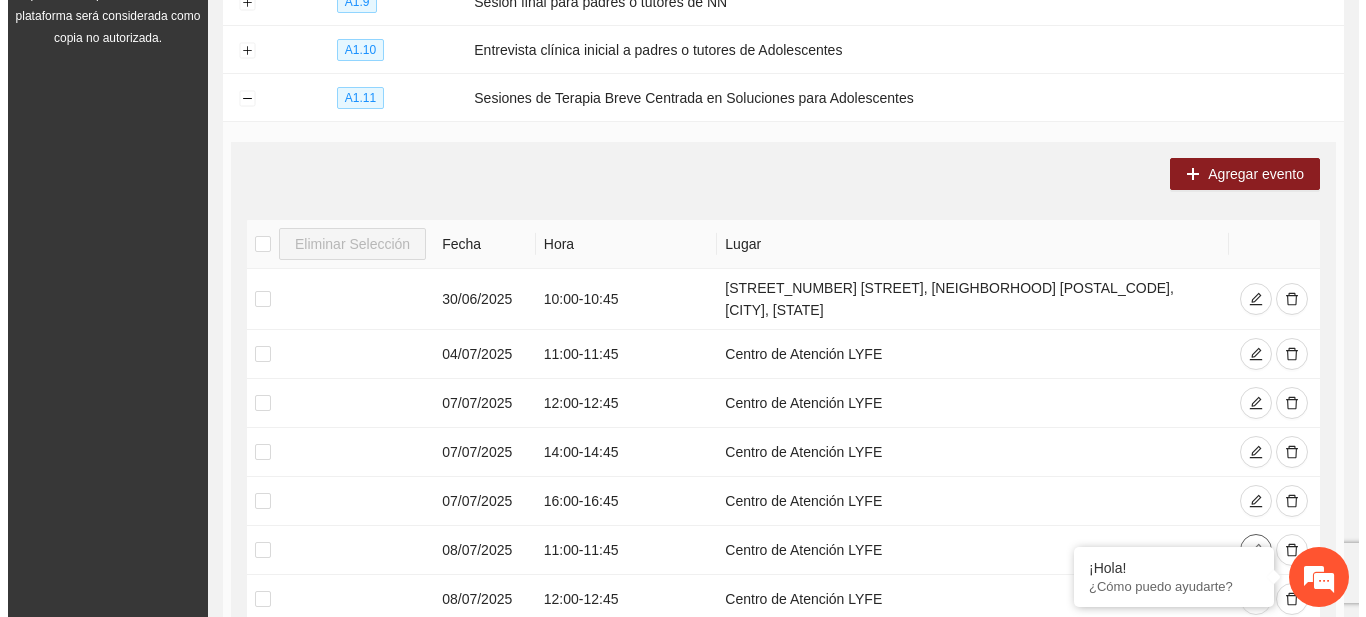 scroll, scrollTop: 45, scrollLeft: 0, axis: vertical 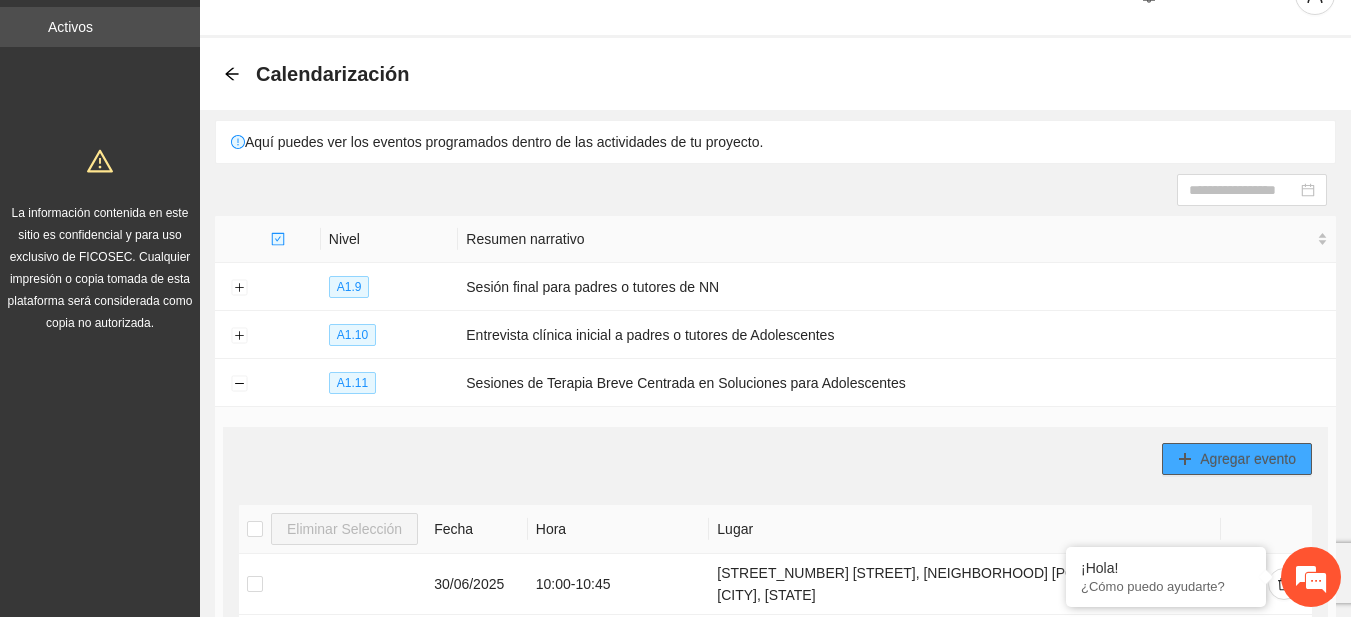 click on "Agregar evento" at bounding box center (1237, 459) 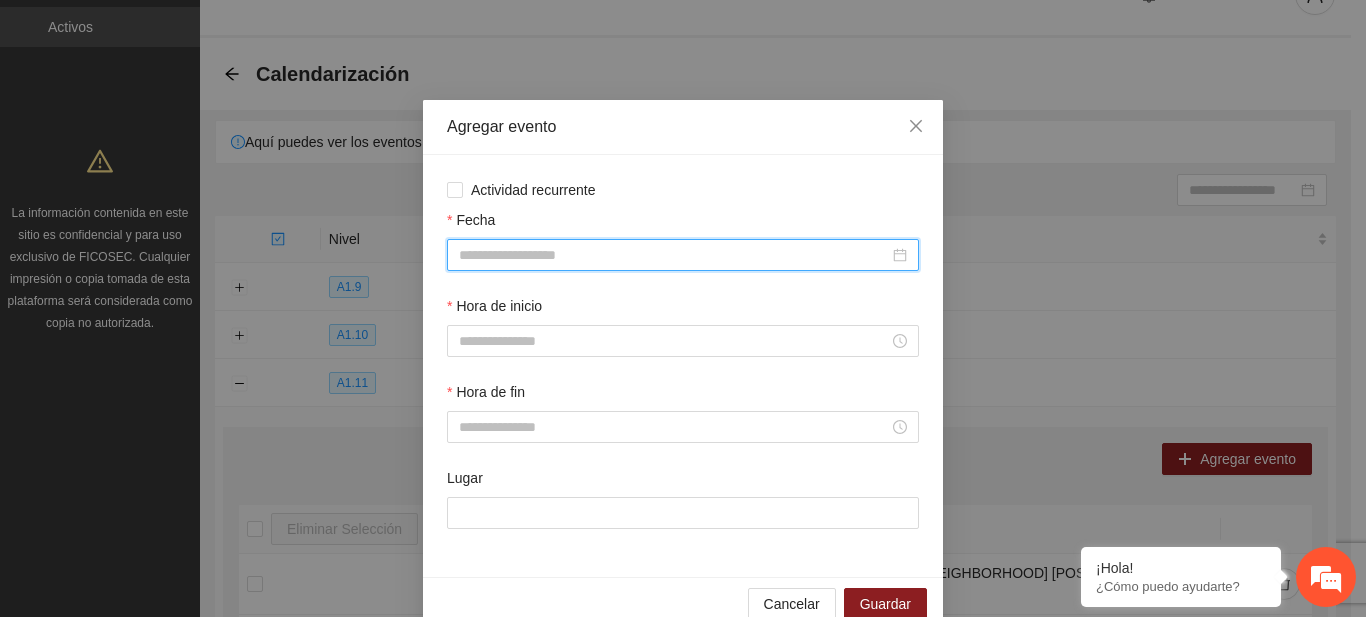 click on "Fecha" at bounding box center (674, 255) 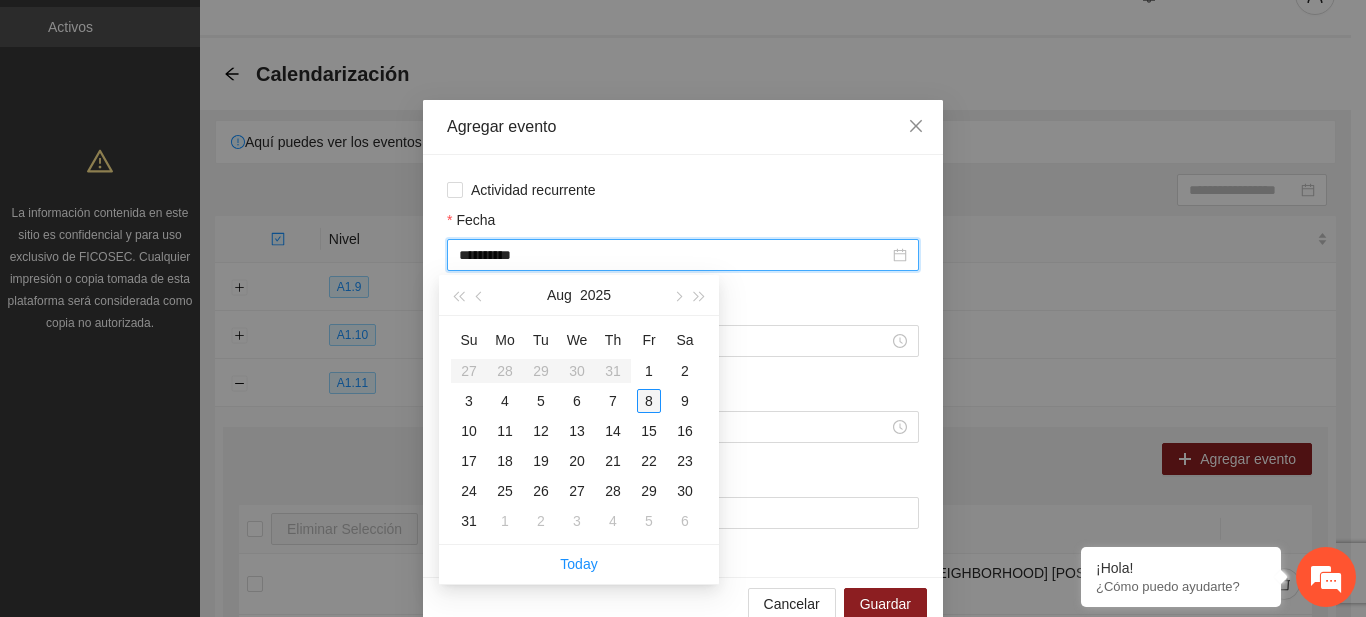 type on "**********" 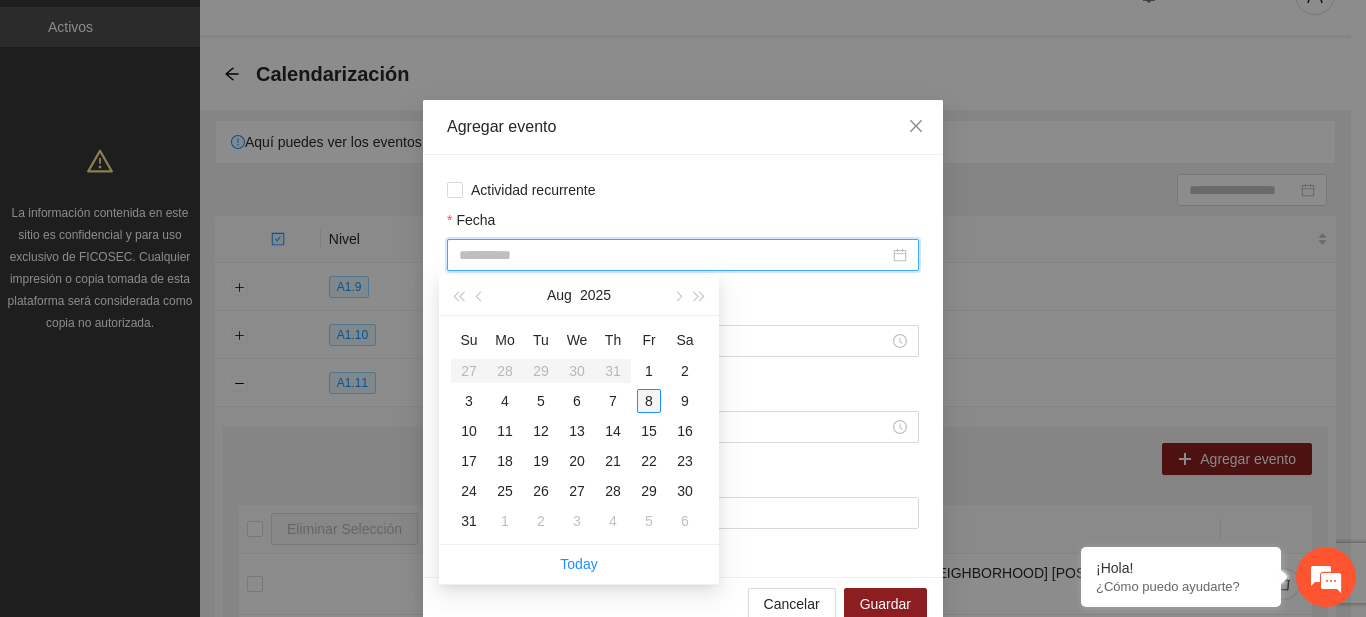 click on "8" at bounding box center (649, 401) 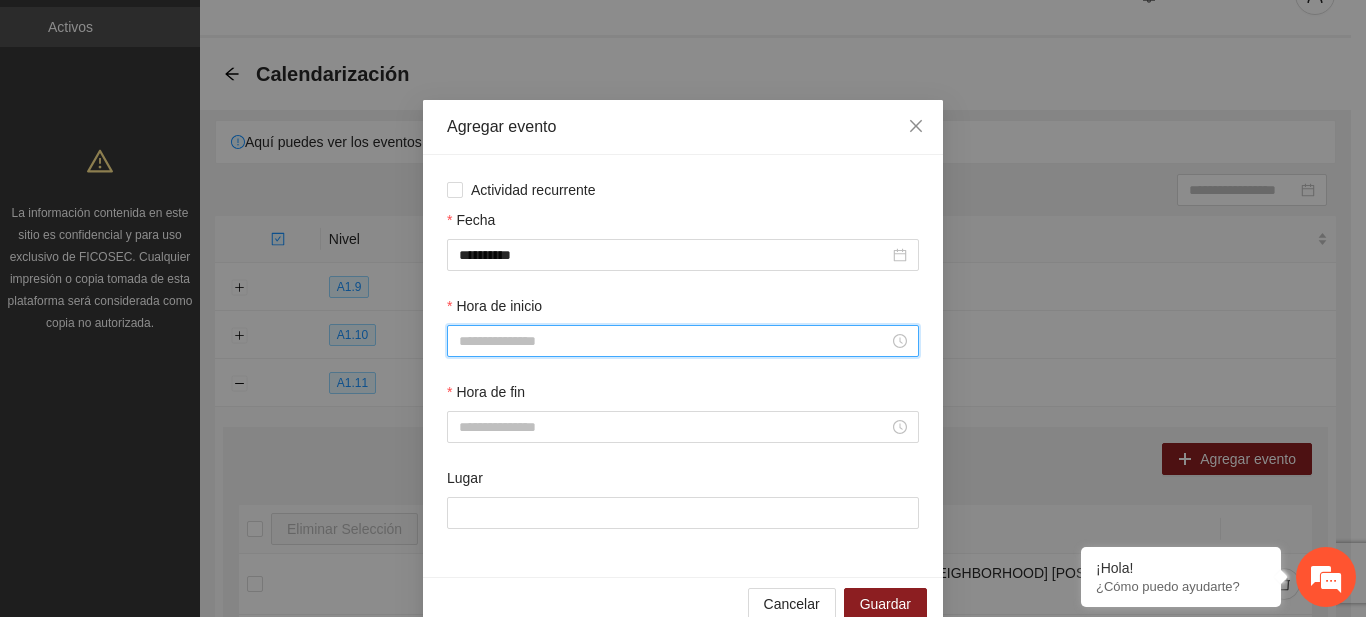 click on "Hora de inicio" at bounding box center (674, 341) 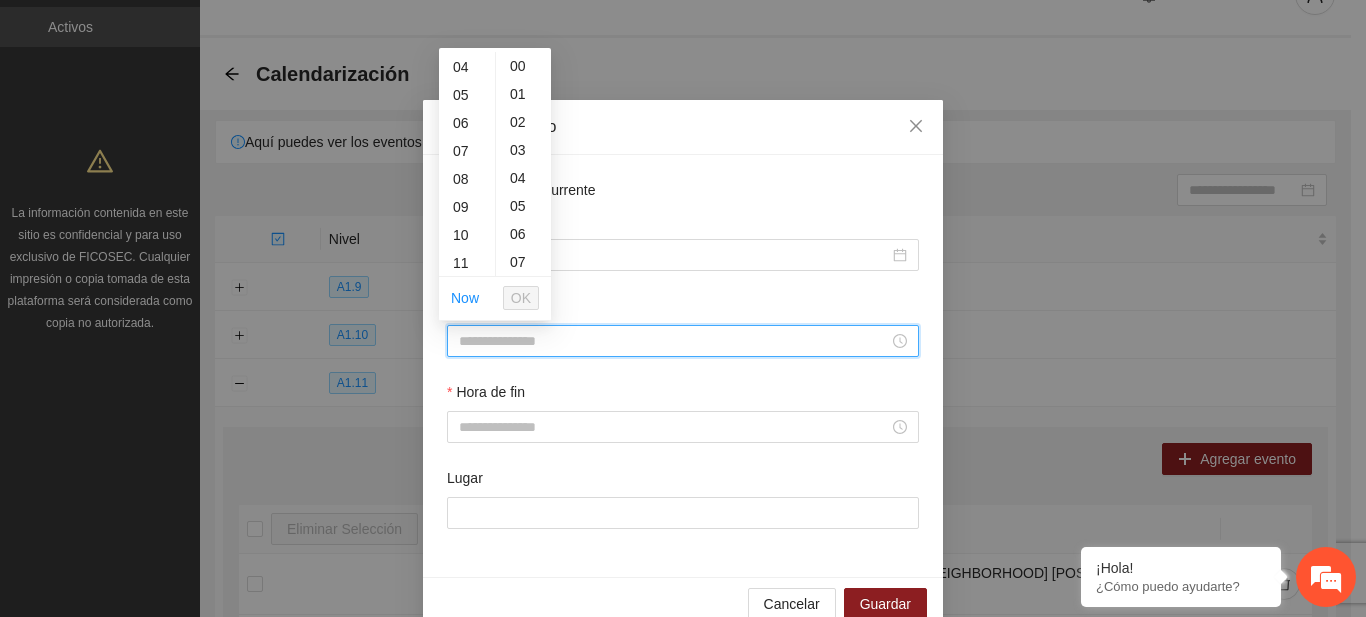 scroll, scrollTop: 153, scrollLeft: 0, axis: vertical 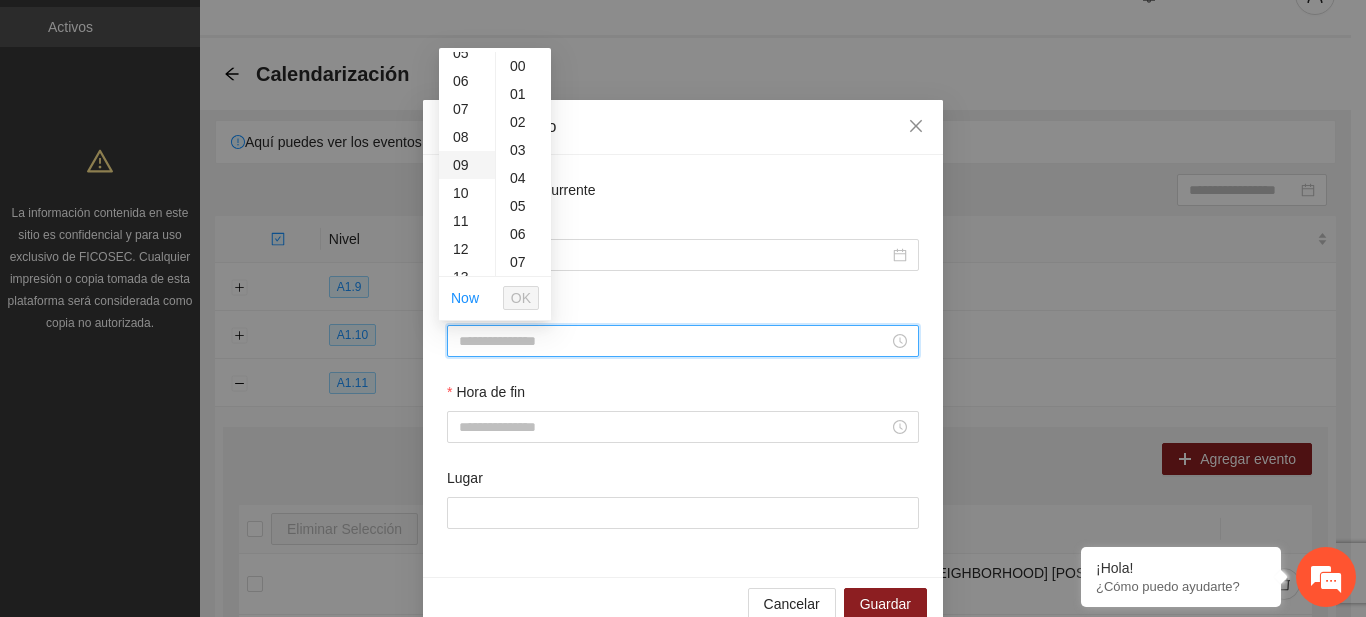 click on "09" at bounding box center [467, 165] 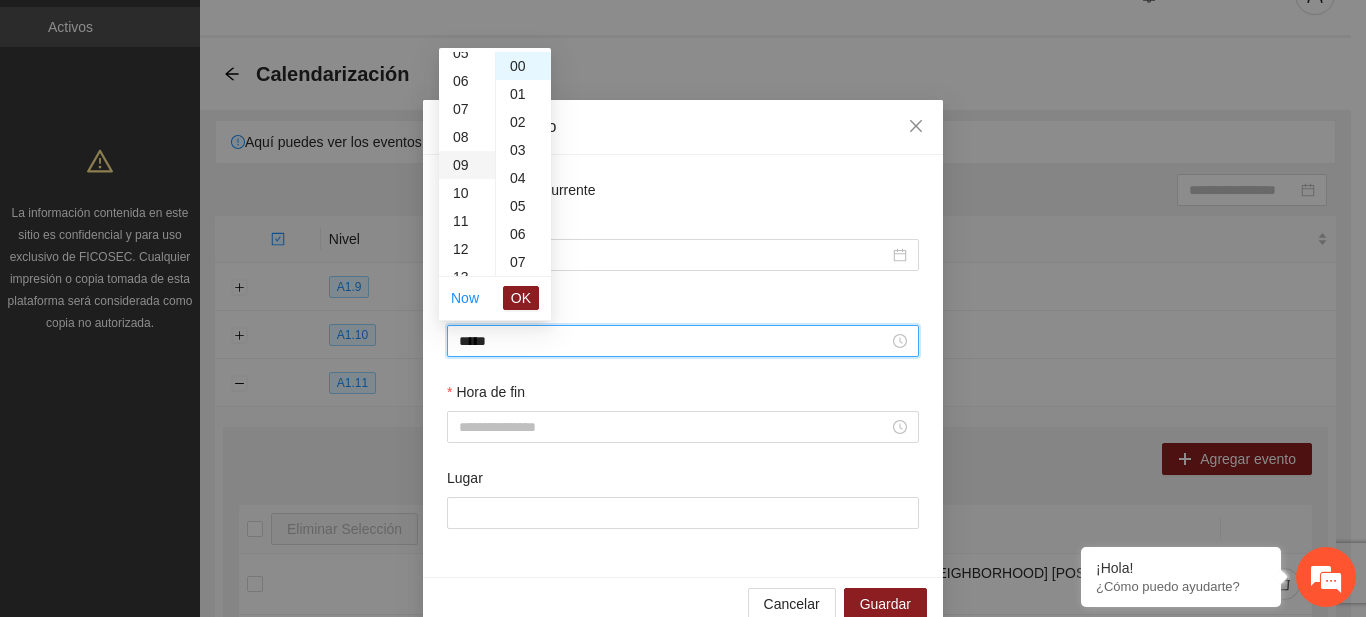 scroll, scrollTop: 252, scrollLeft: 0, axis: vertical 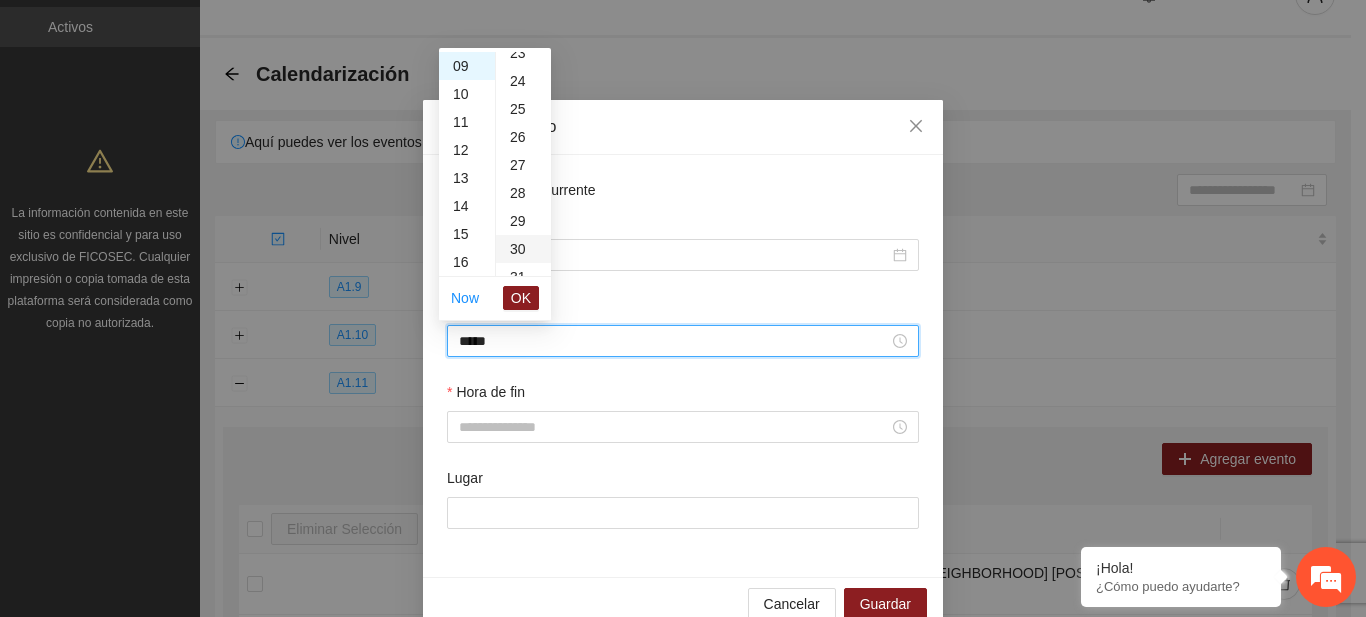 click on "30" at bounding box center [523, 249] 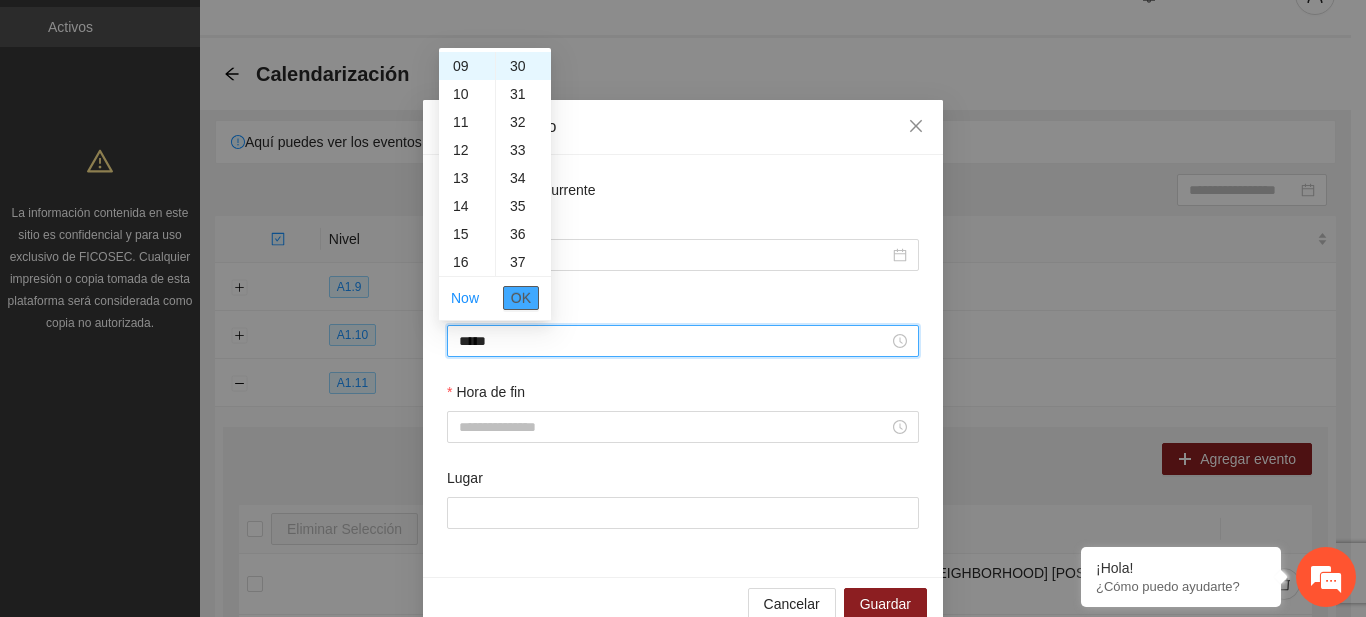 click on "OK" at bounding box center (521, 298) 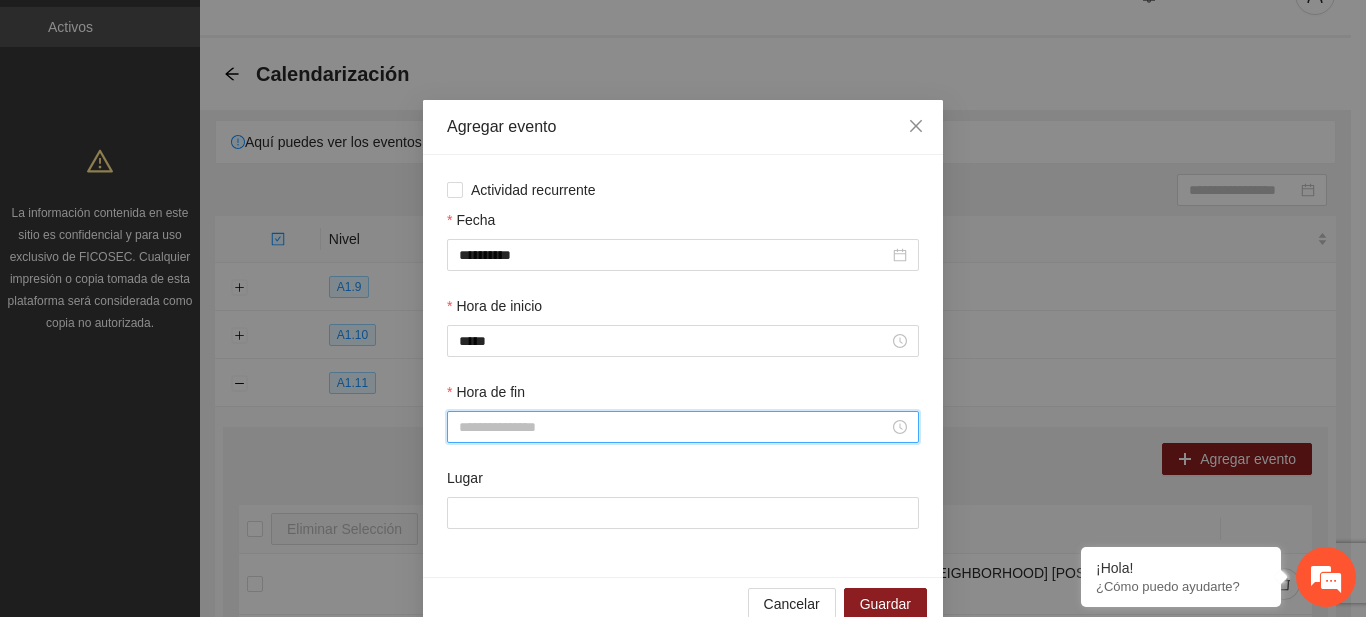 click on "Hora de fin" at bounding box center (674, 427) 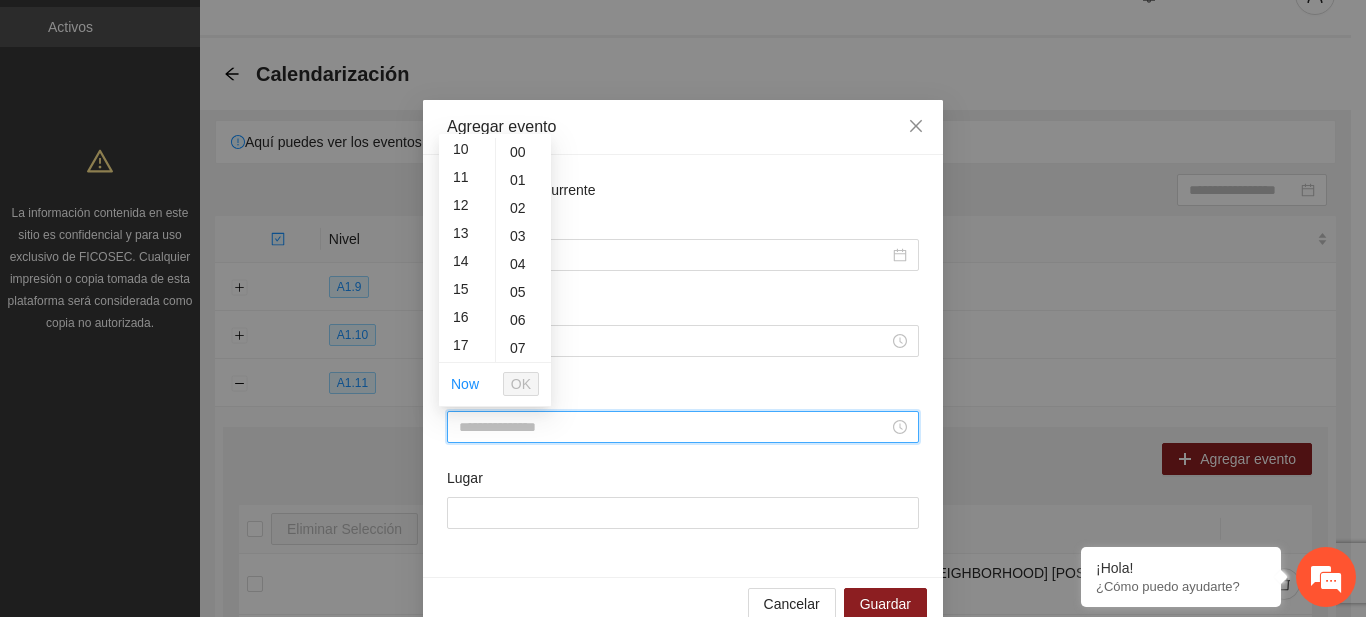 scroll, scrollTop: 287, scrollLeft: 0, axis: vertical 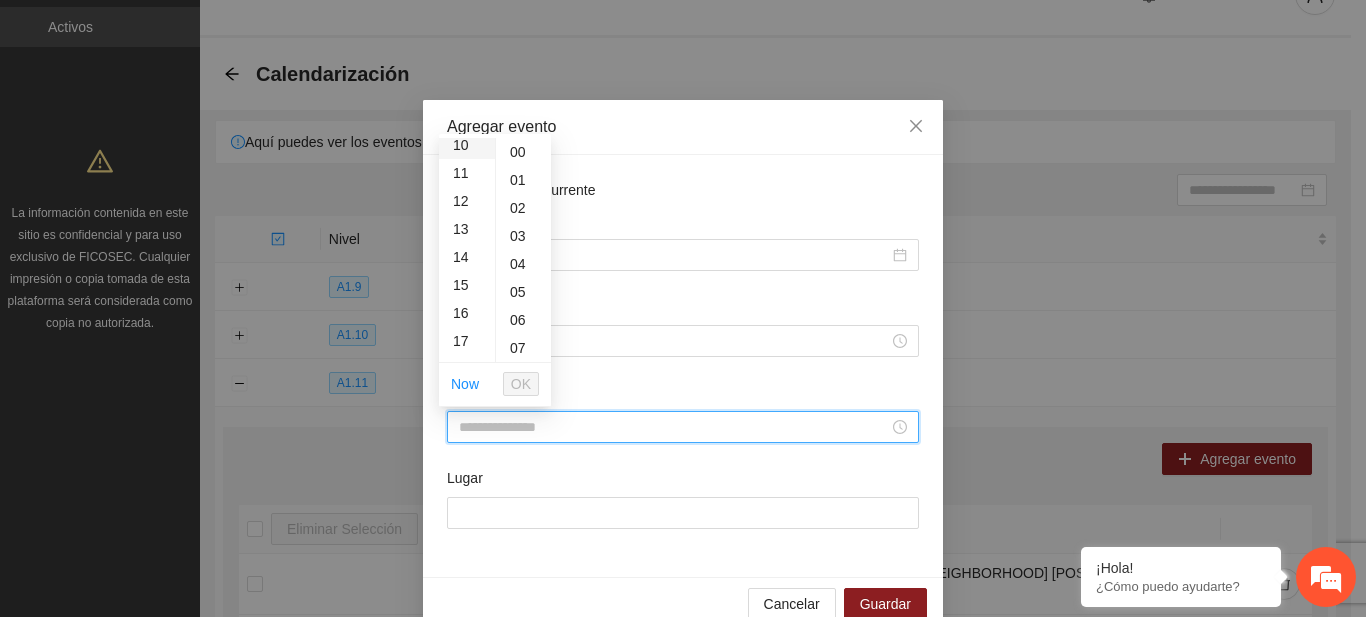 click on "10" at bounding box center (467, 145) 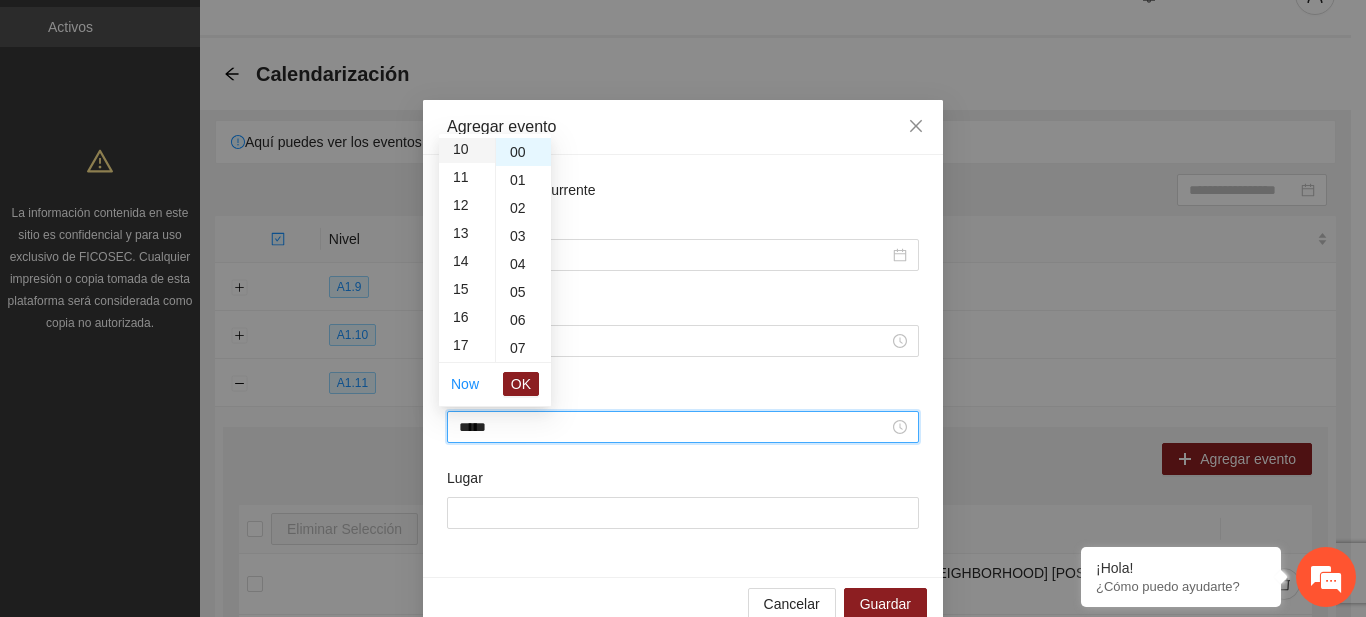 scroll, scrollTop: 280, scrollLeft: 0, axis: vertical 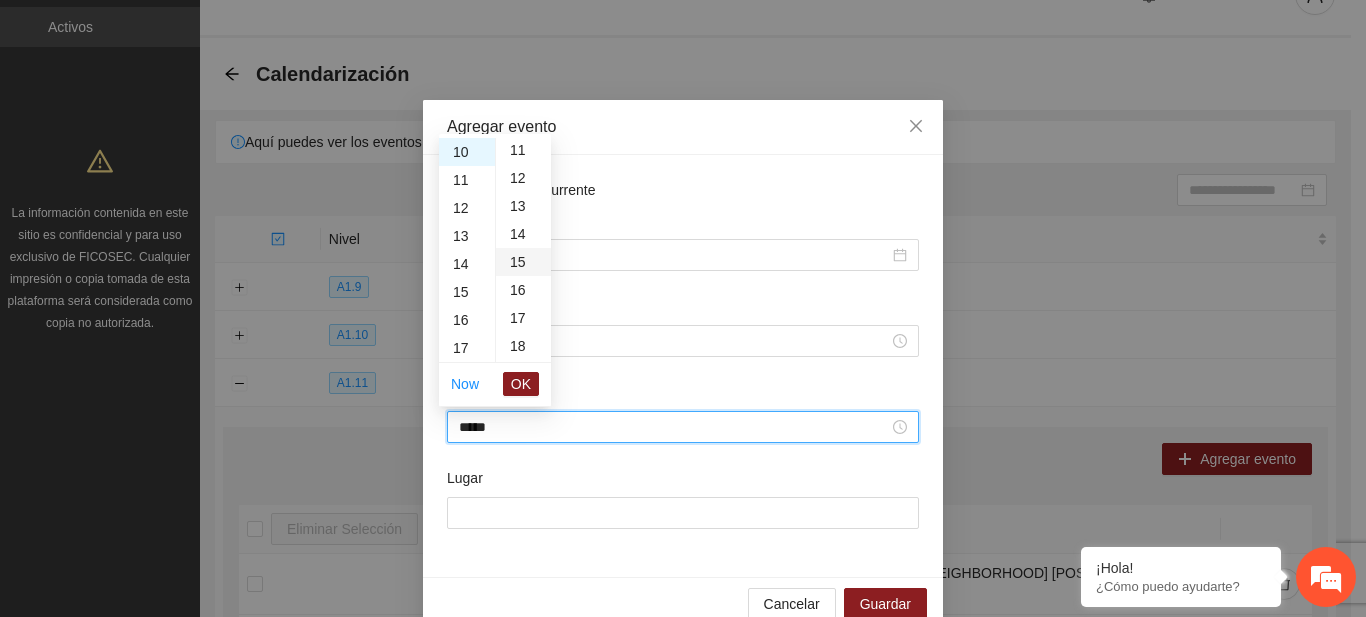 click on "15" at bounding box center [523, 262] 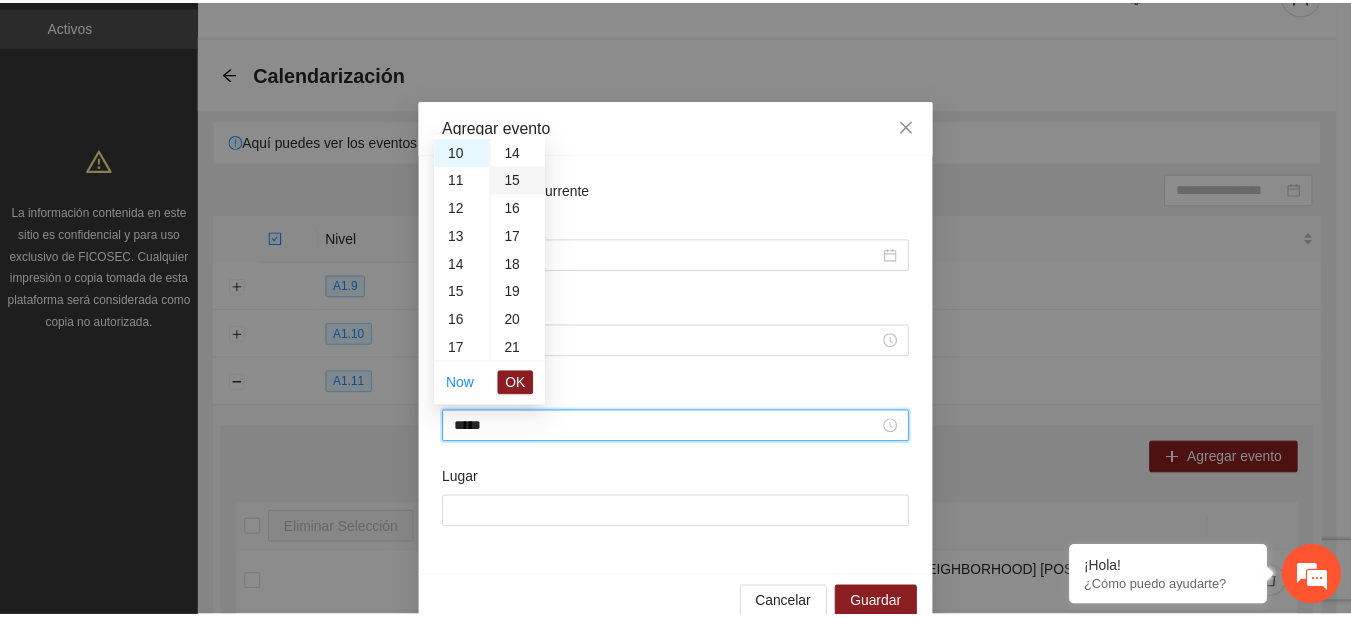 scroll, scrollTop: 420, scrollLeft: 0, axis: vertical 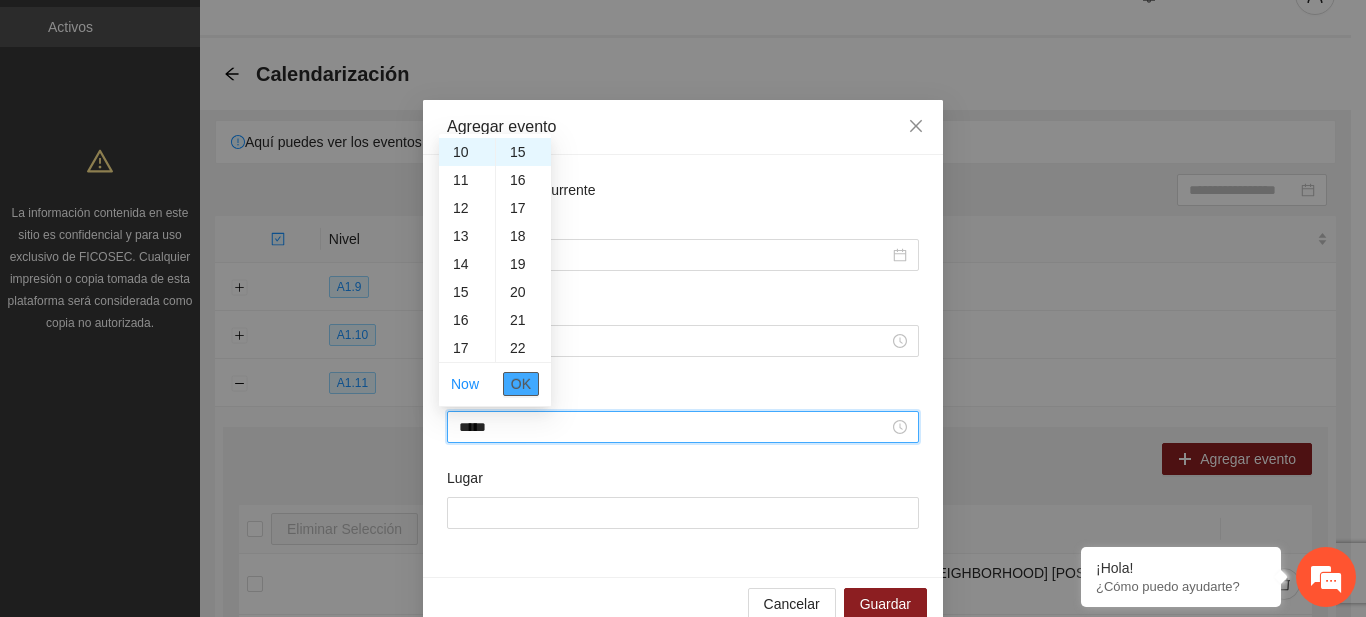 click on "OK" at bounding box center [521, 384] 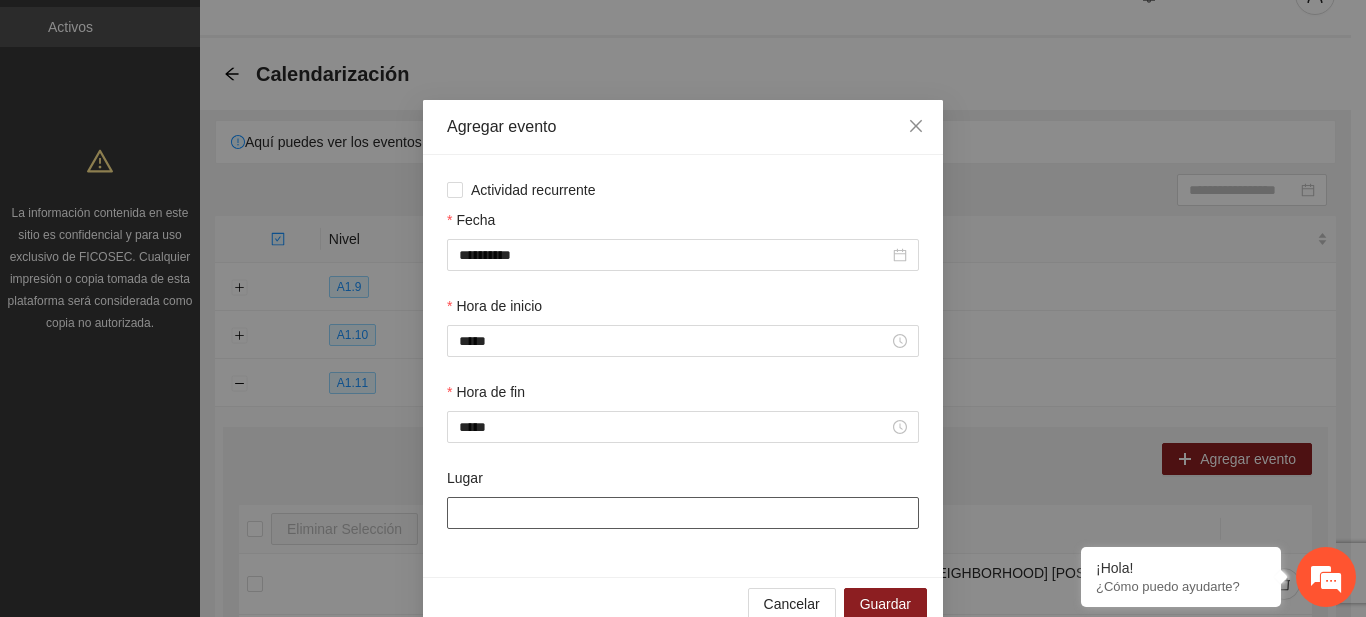 click on "Lugar" at bounding box center (683, 513) 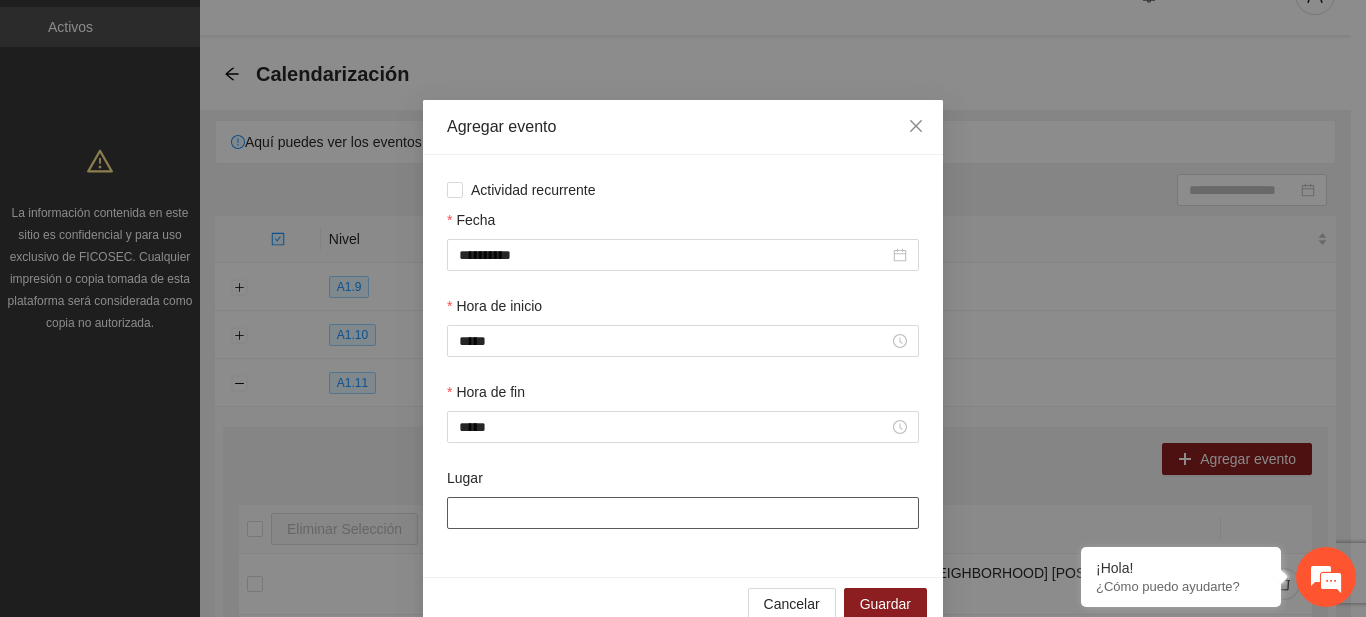 type on "**********" 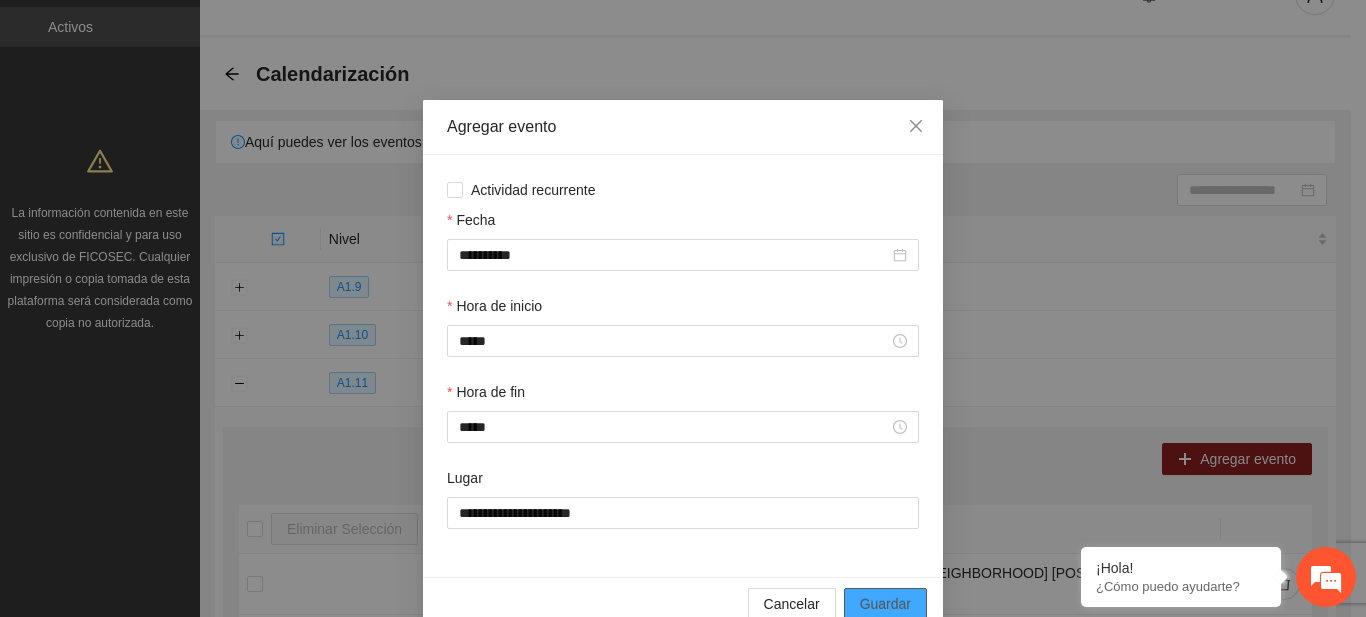 click on "Guardar" at bounding box center (885, 604) 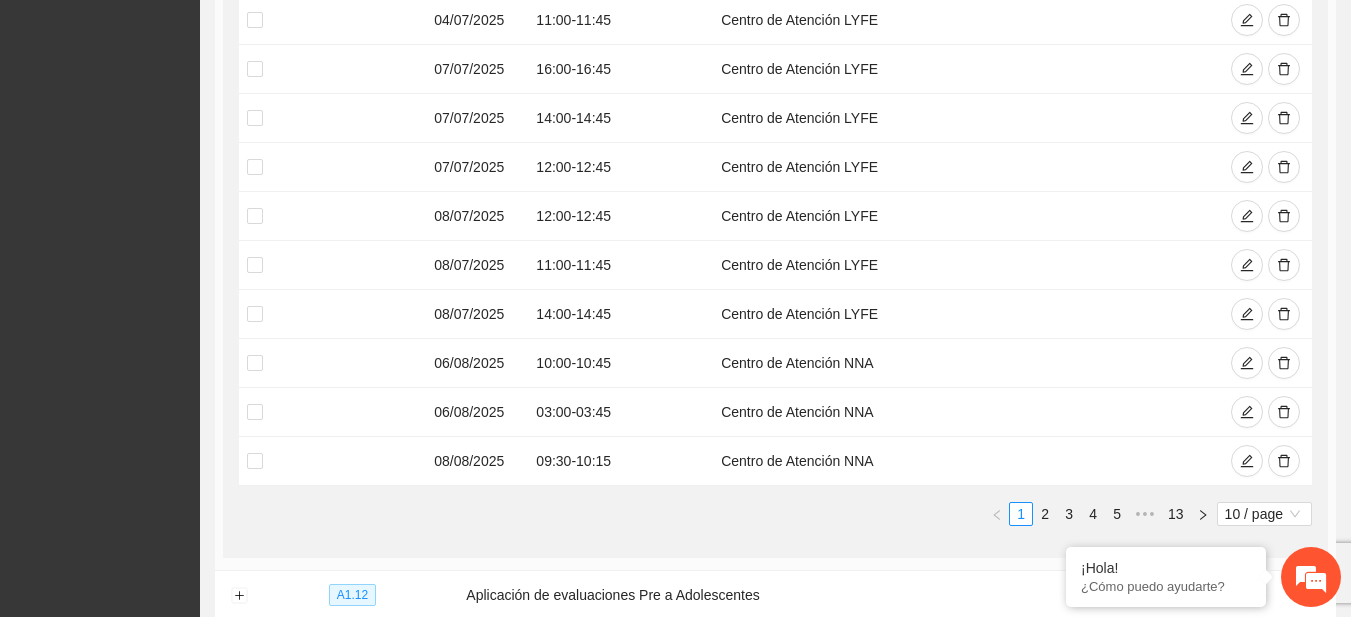 scroll, scrollTop: 596, scrollLeft: 0, axis: vertical 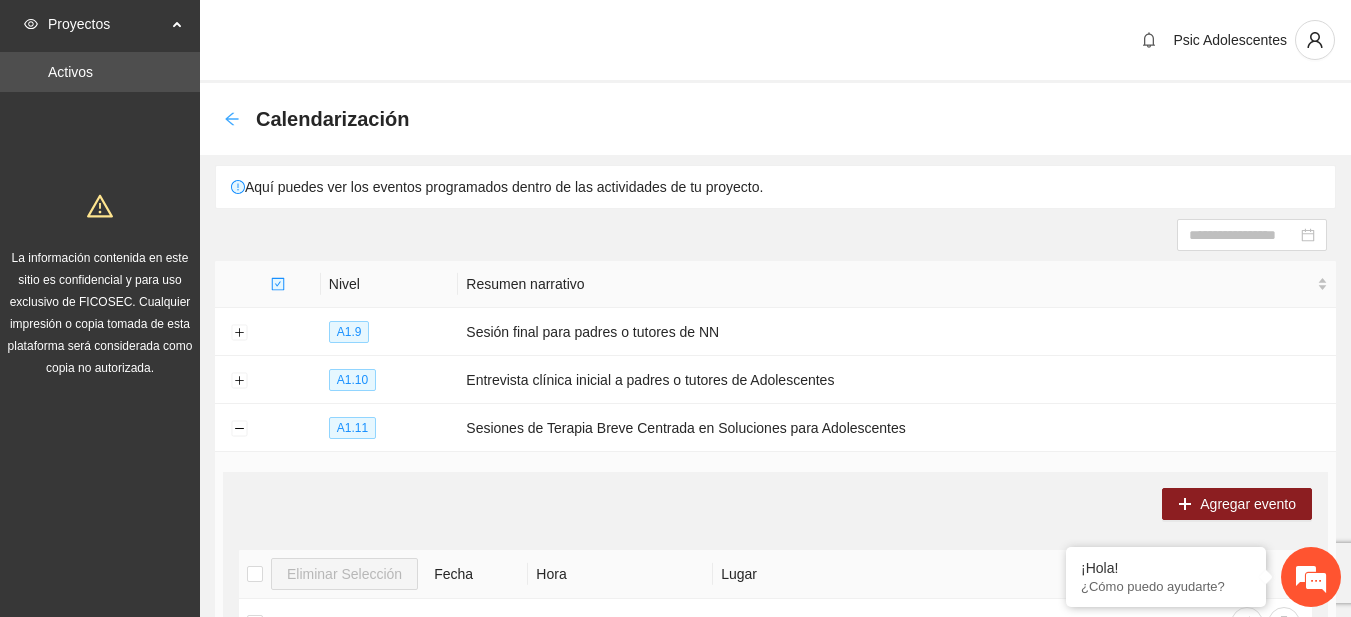 click 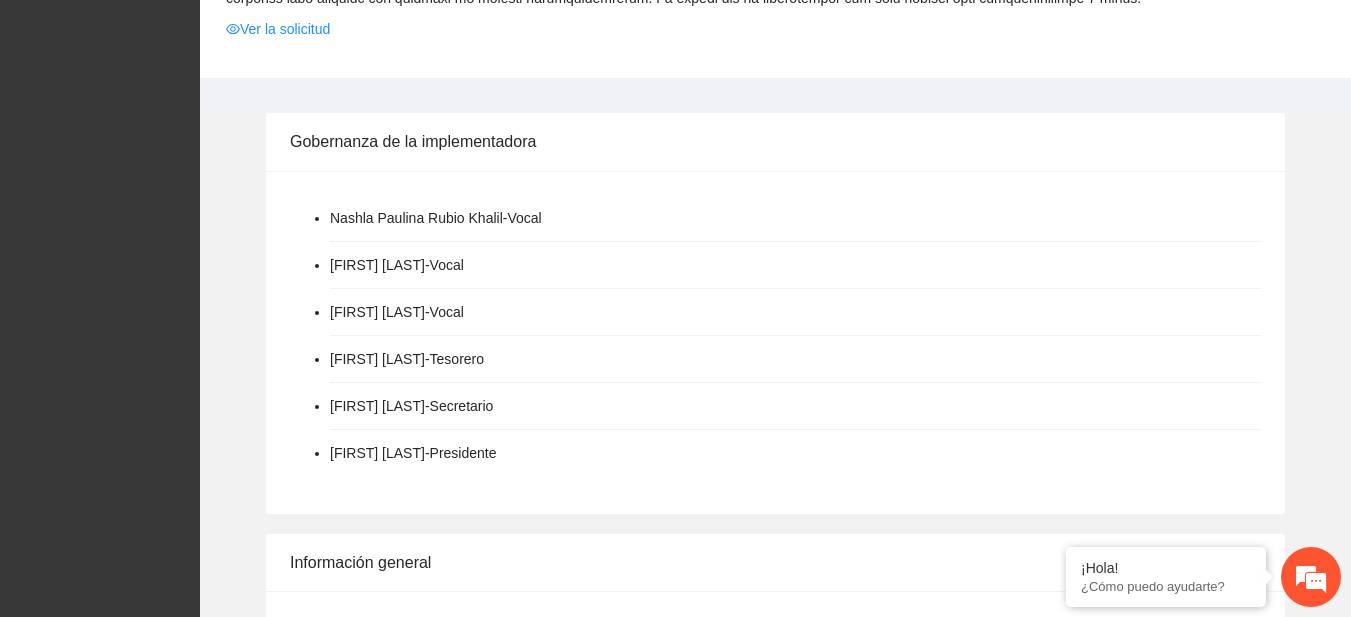 scroll, scrollTop: 0, scrollLeft: 0, axis: both 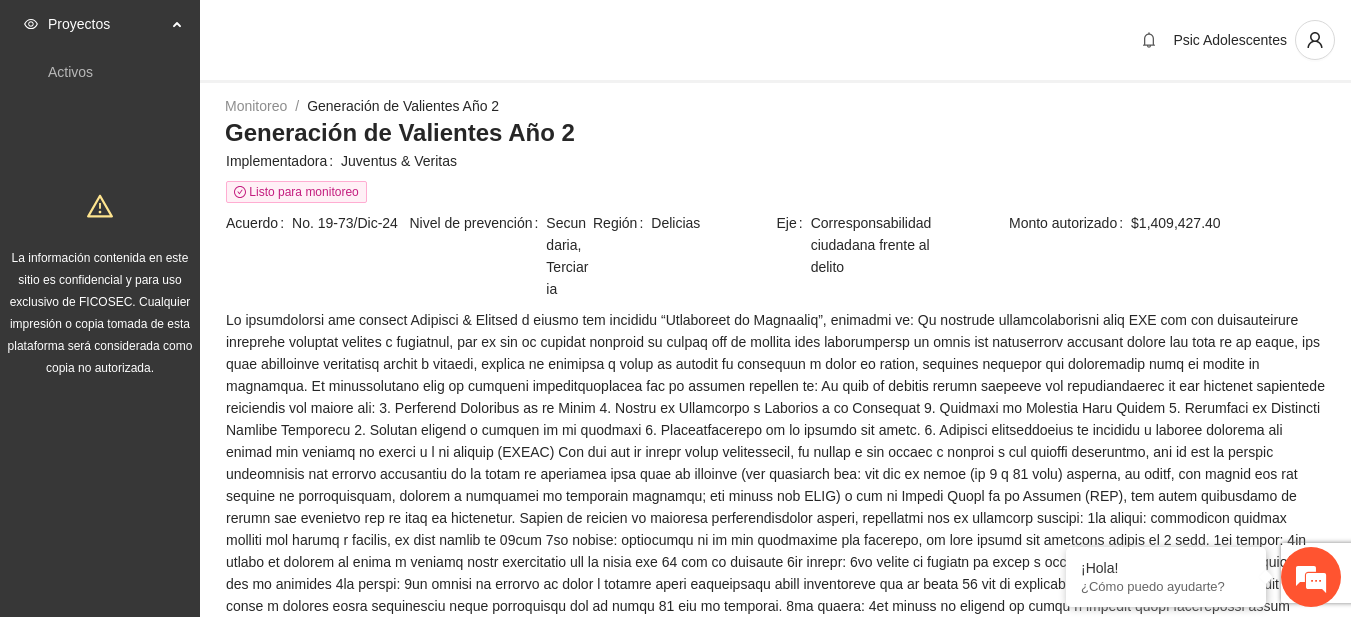 click on "Monitoreo / Generación de Valientes Año 2 /" at bounding box center (775, 106) 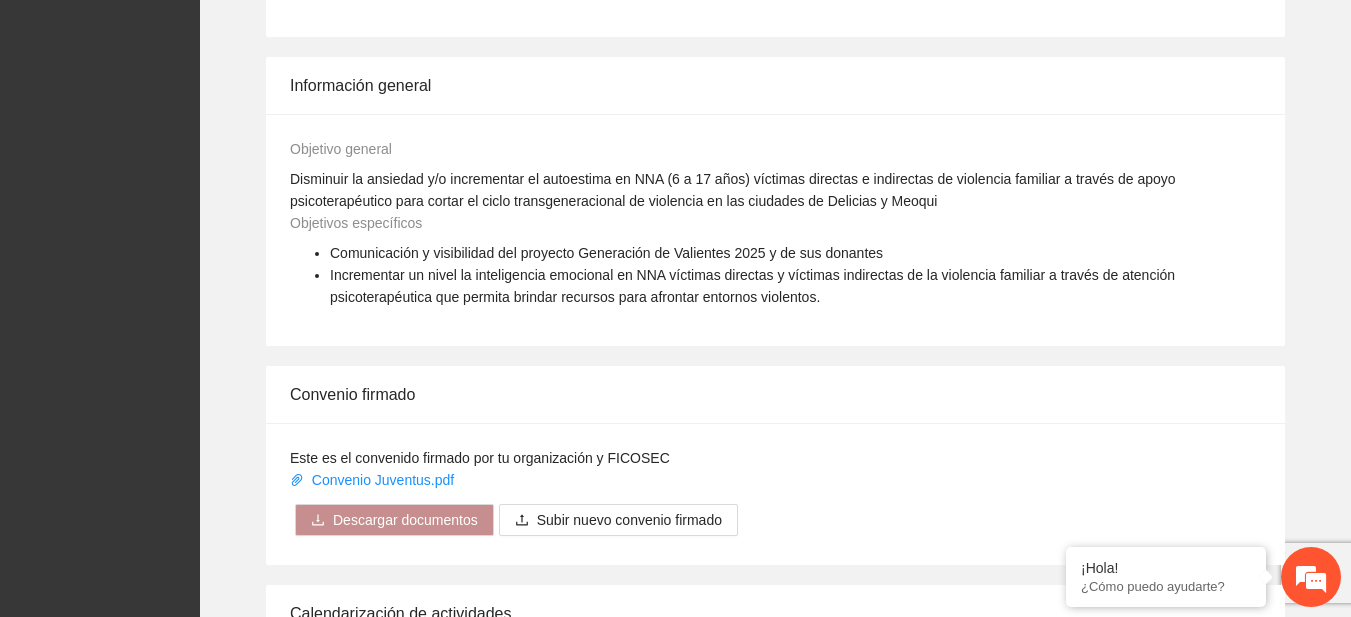 scroll, scrollTop: 1063, scrollLeft: 0, axis: vertical 